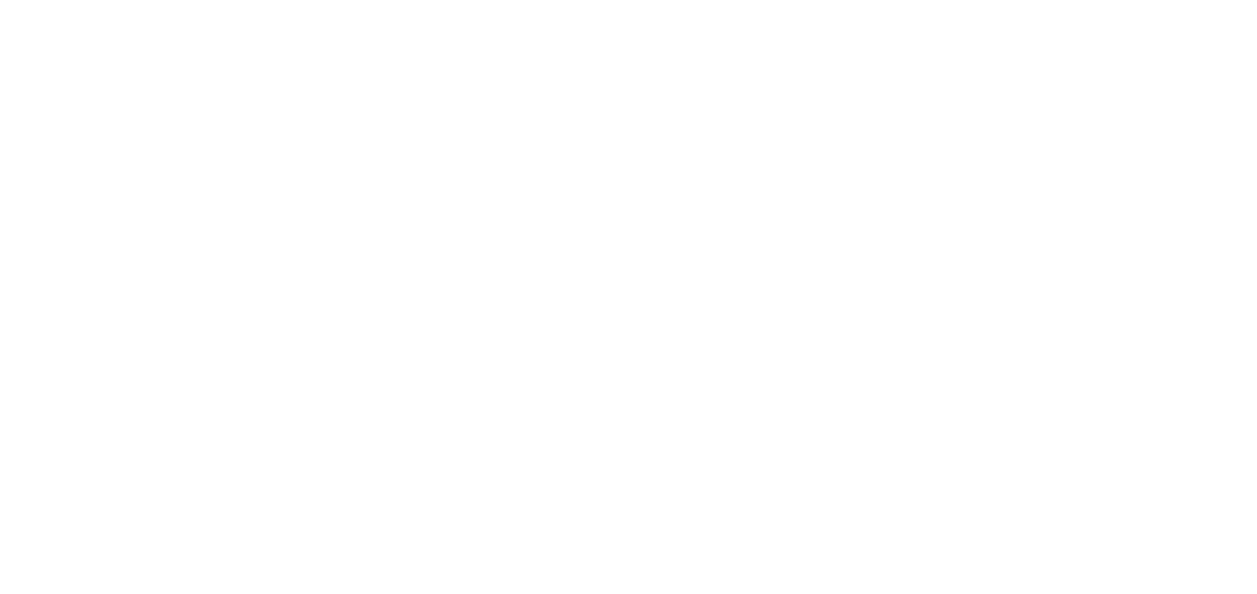 scroll, scrollTop: 0, scrollLeft: 0, axis: both 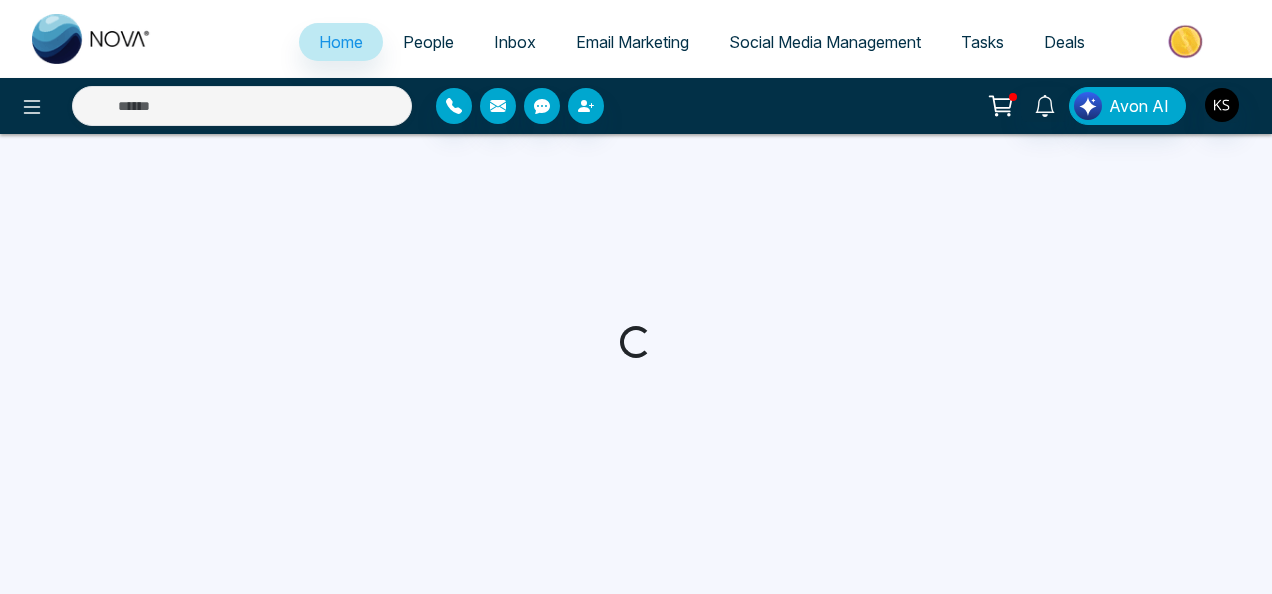 select on "*" 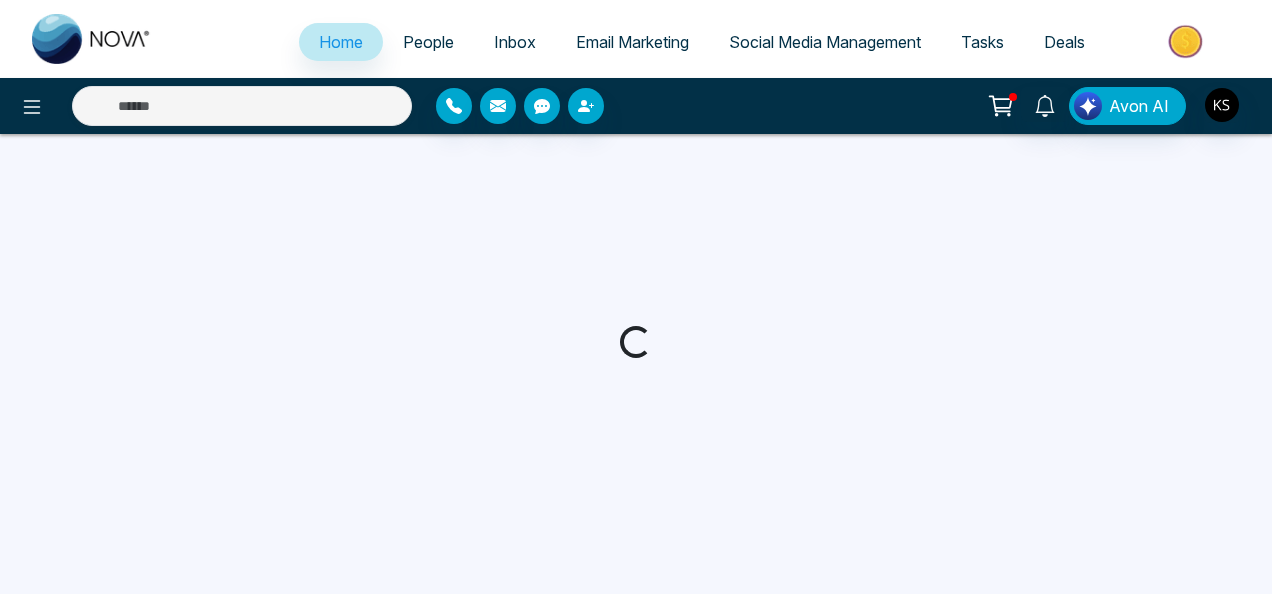 select on "*" 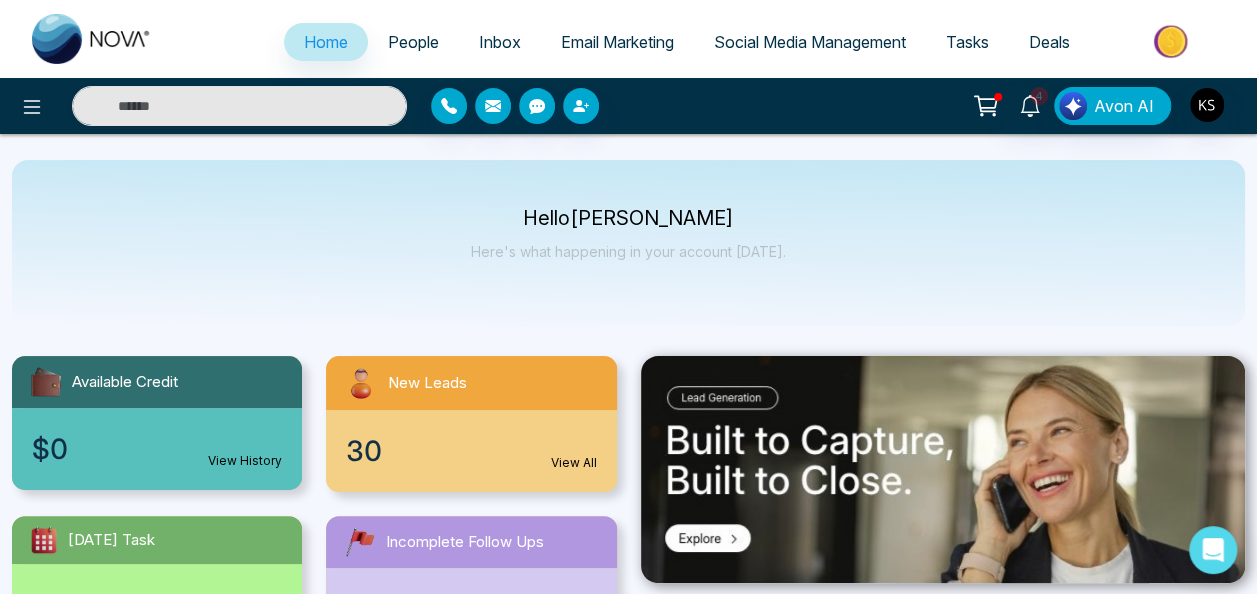 click on "View All" at bounding box center (574, 463) 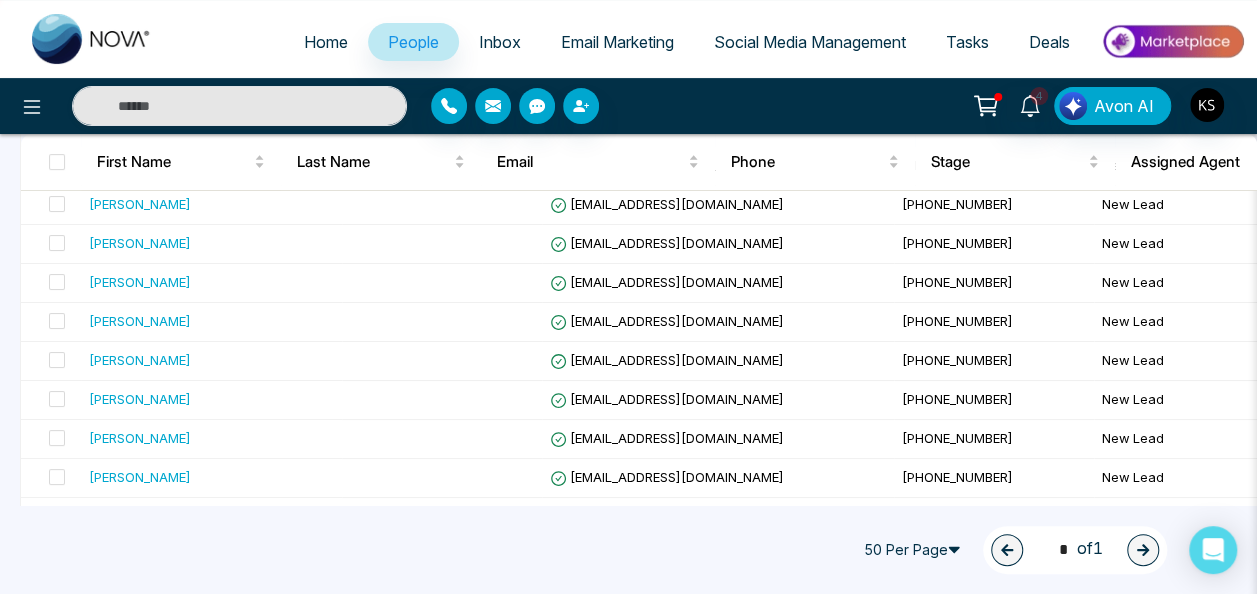 scroll, scrollTop: 0, scrollLeft: 0, axis: both 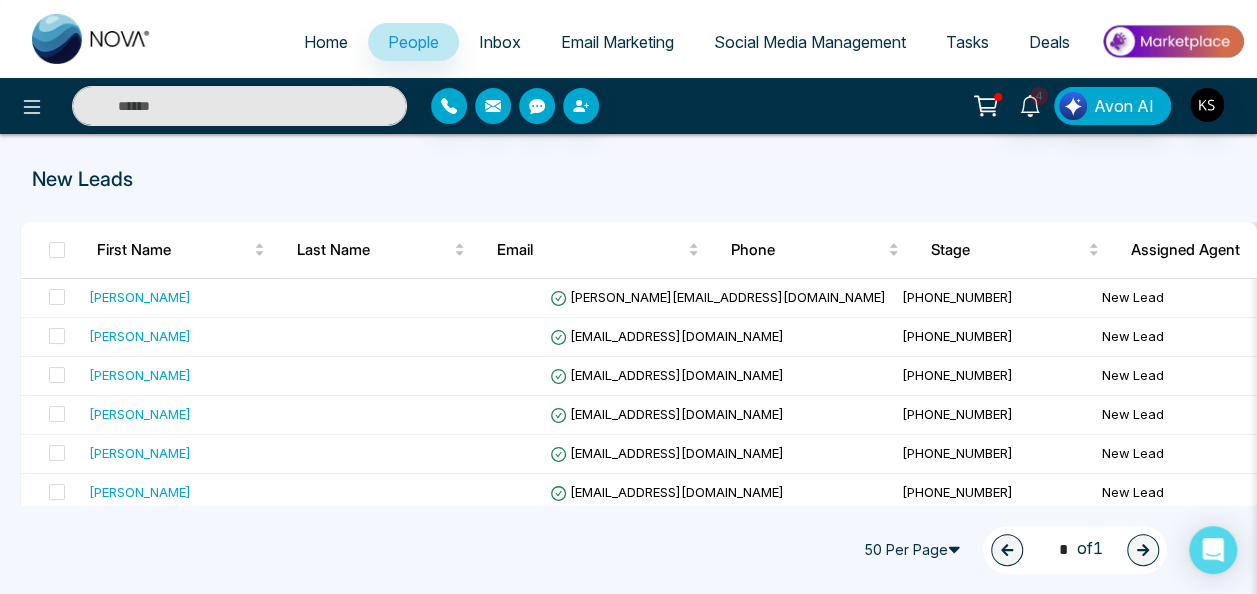 click on "New Leads" at bounding box center (628, 179) 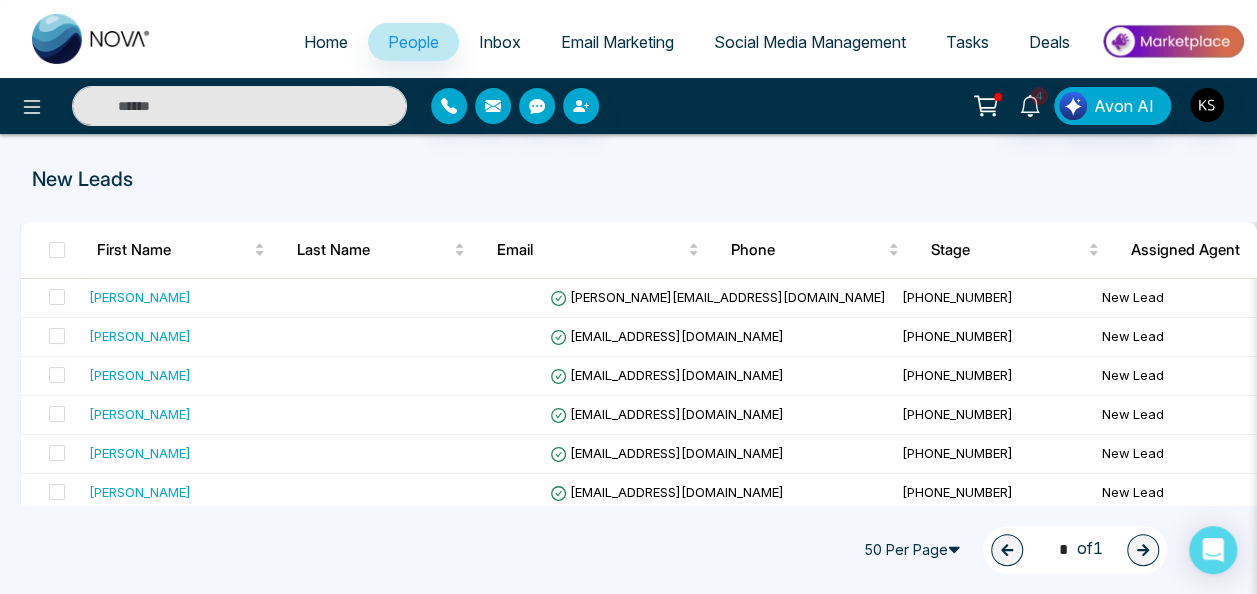 click on "50 Per Page" at bounding box center (915, 550) 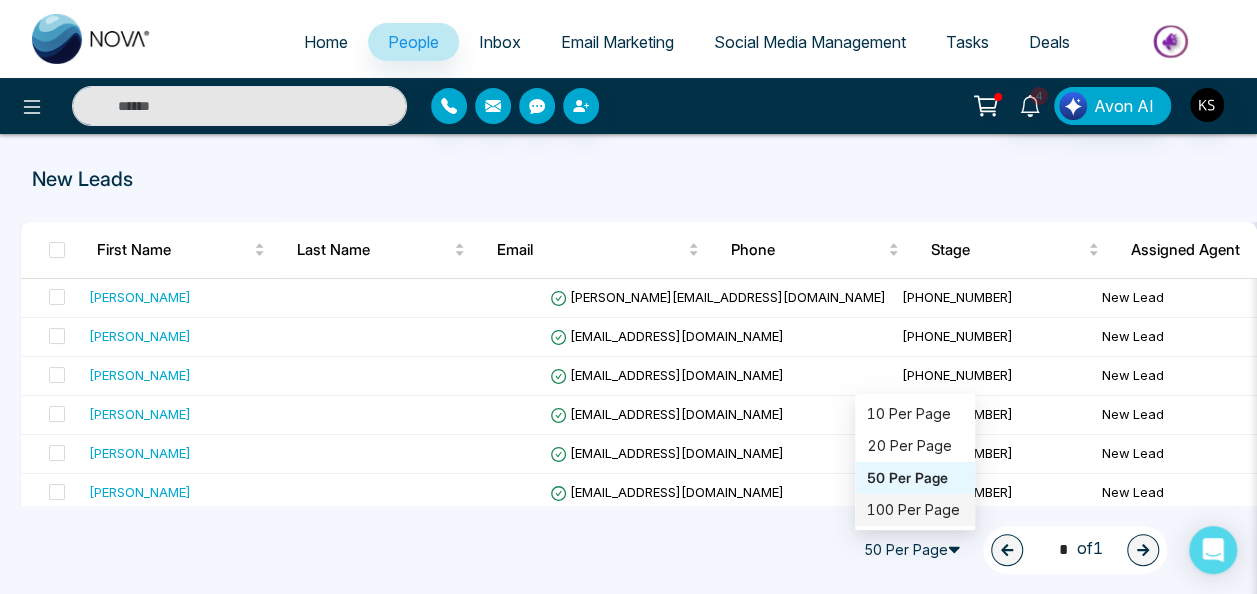 click on "100 Per Page" at bounding box center (915, 510) 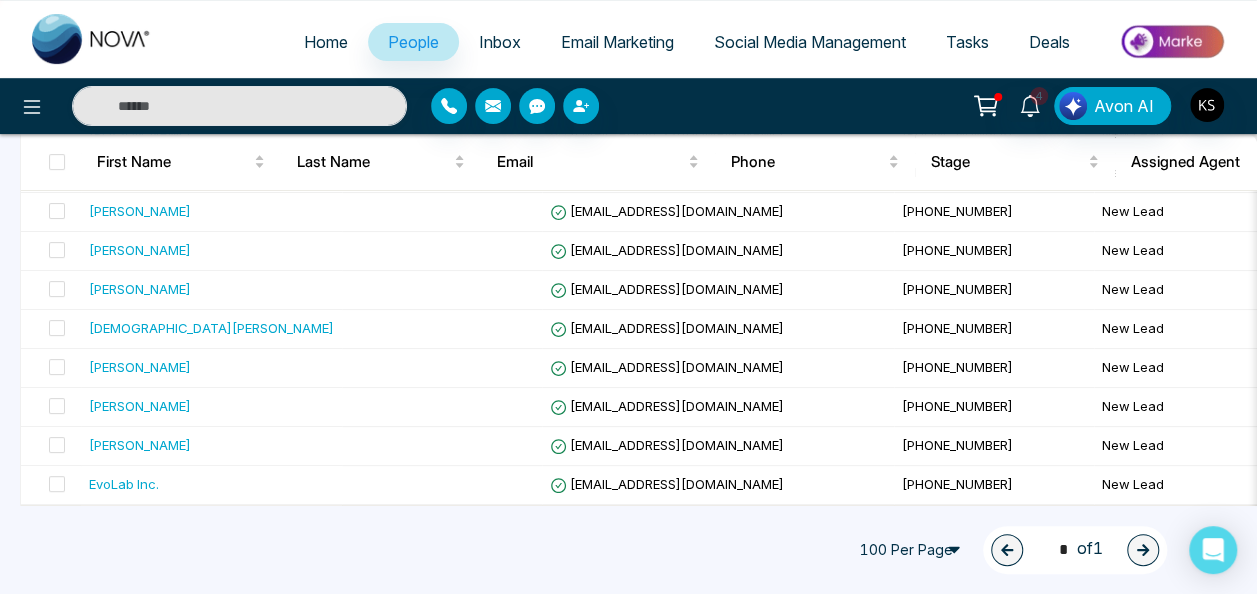 scroll, scrollTop: 329, scrollLeft: 0, axis: vertical 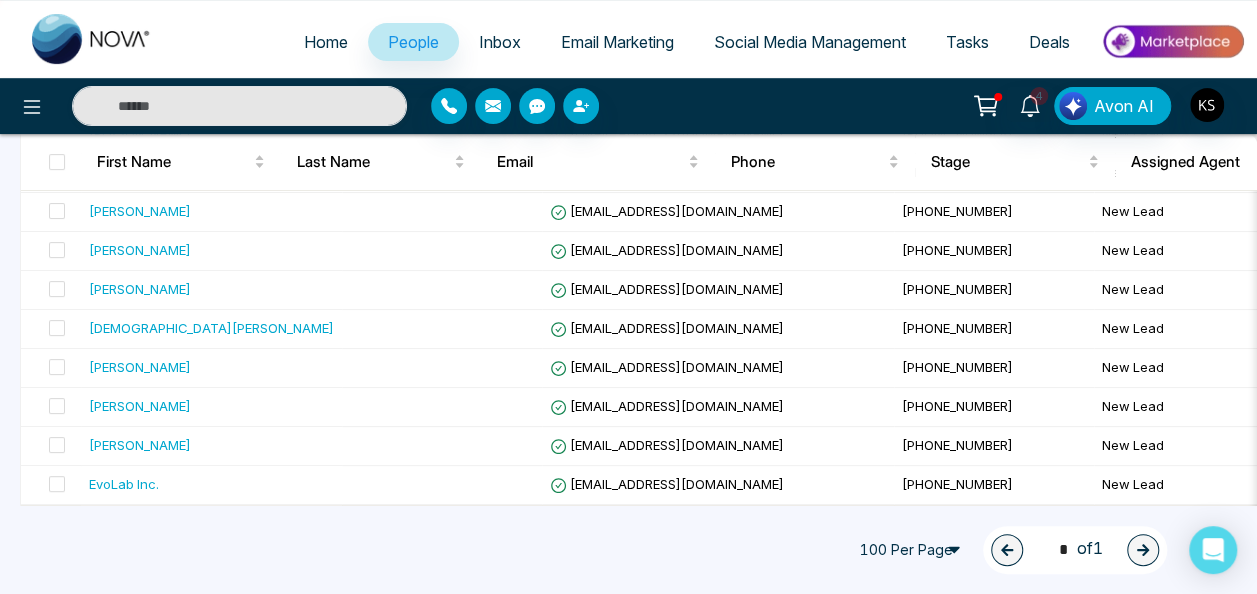 click on "Home" at bounding box center (326, 42) 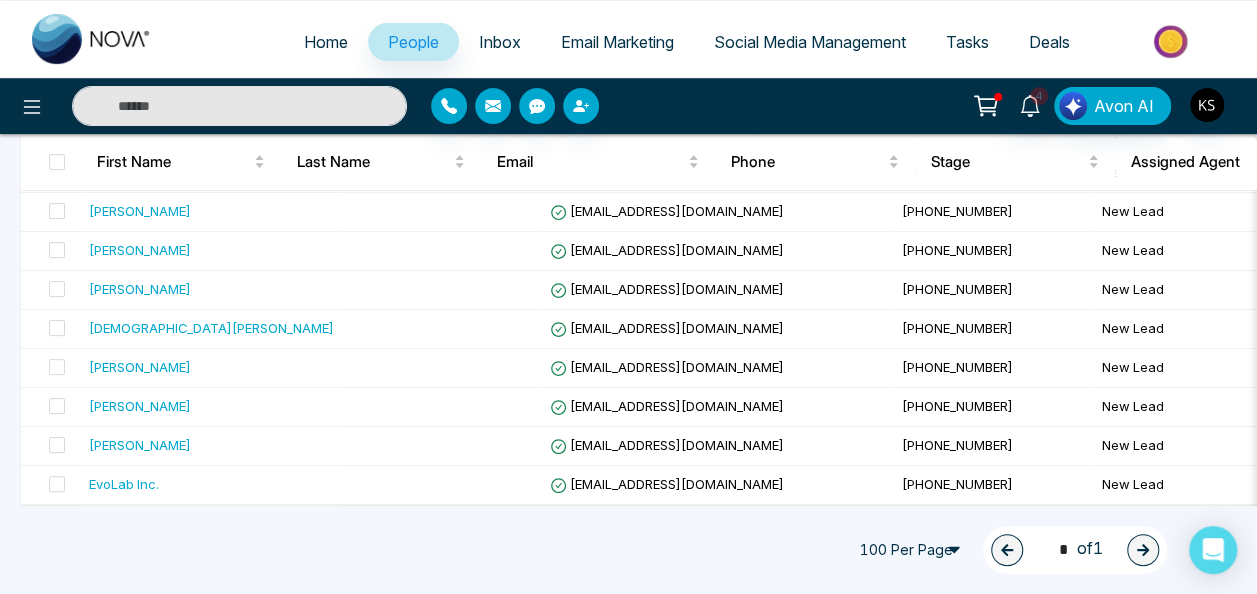 select on "*" 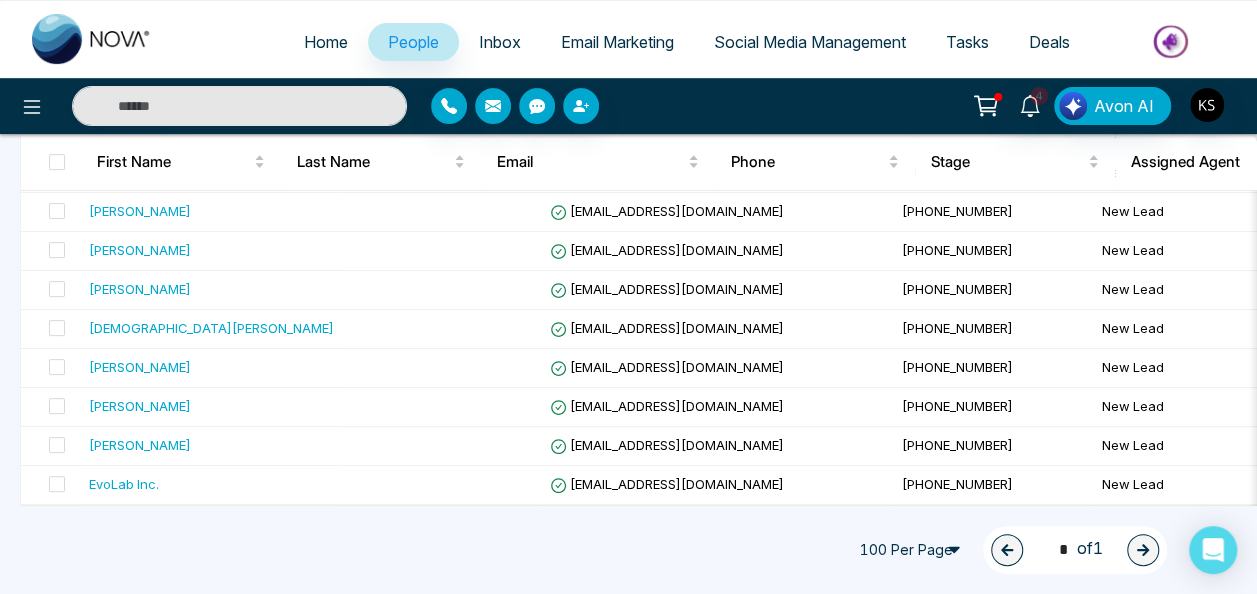 select on "*" 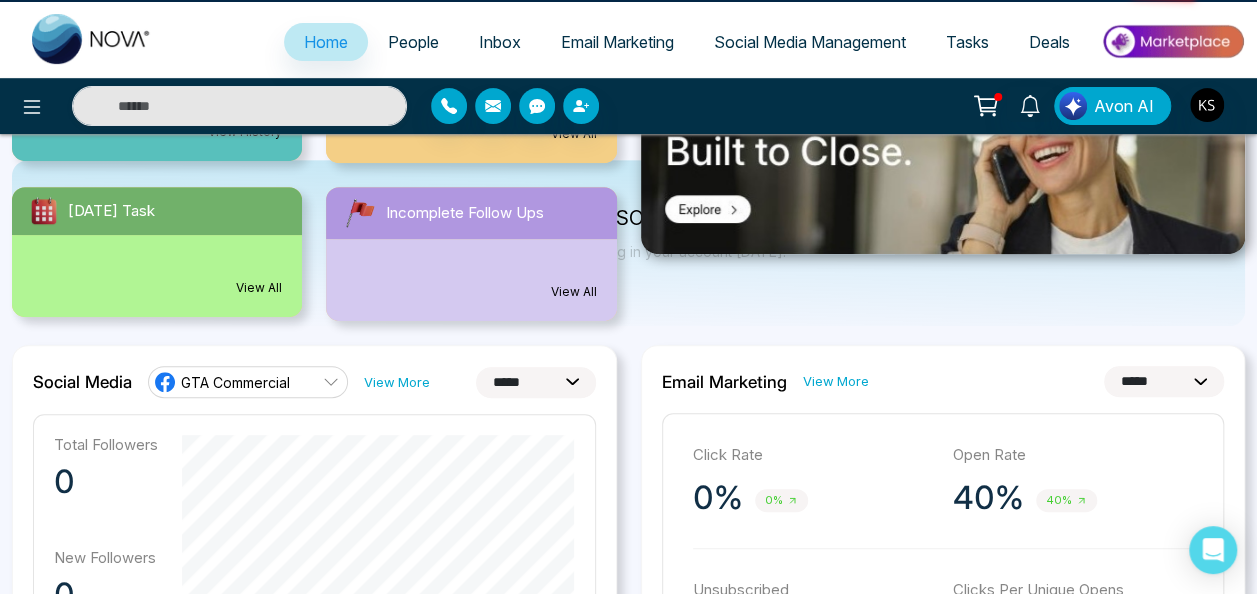 scroll, scrollTop: 0, scrollLeft: 0, axis: both 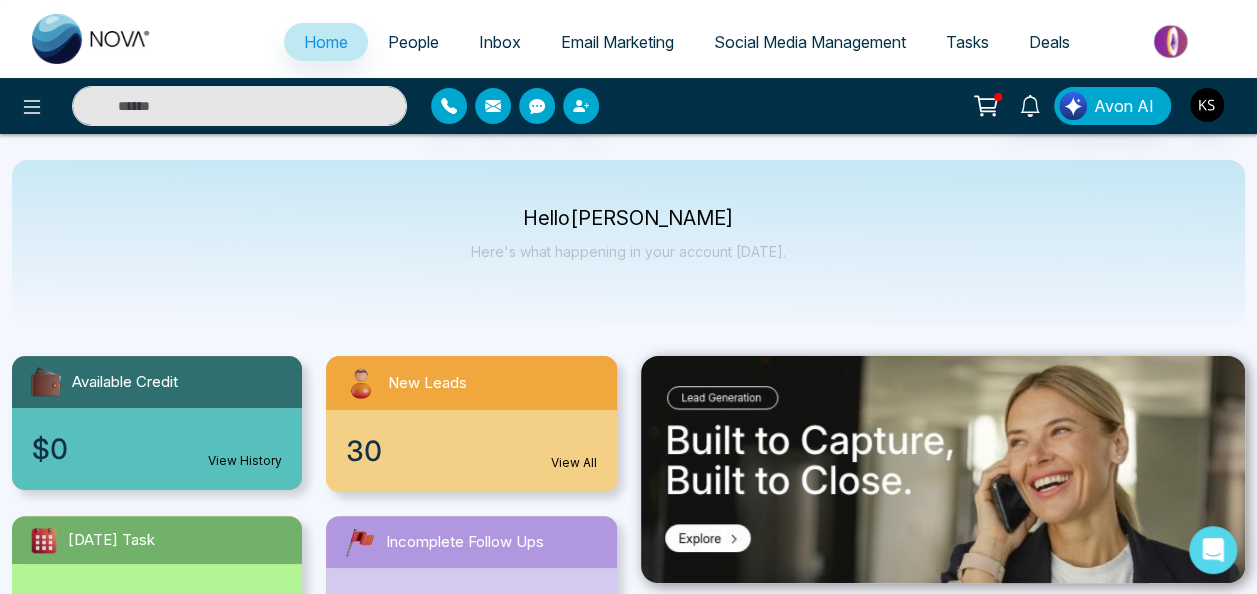 click on "30 View All" at bounding box center (471, 451) 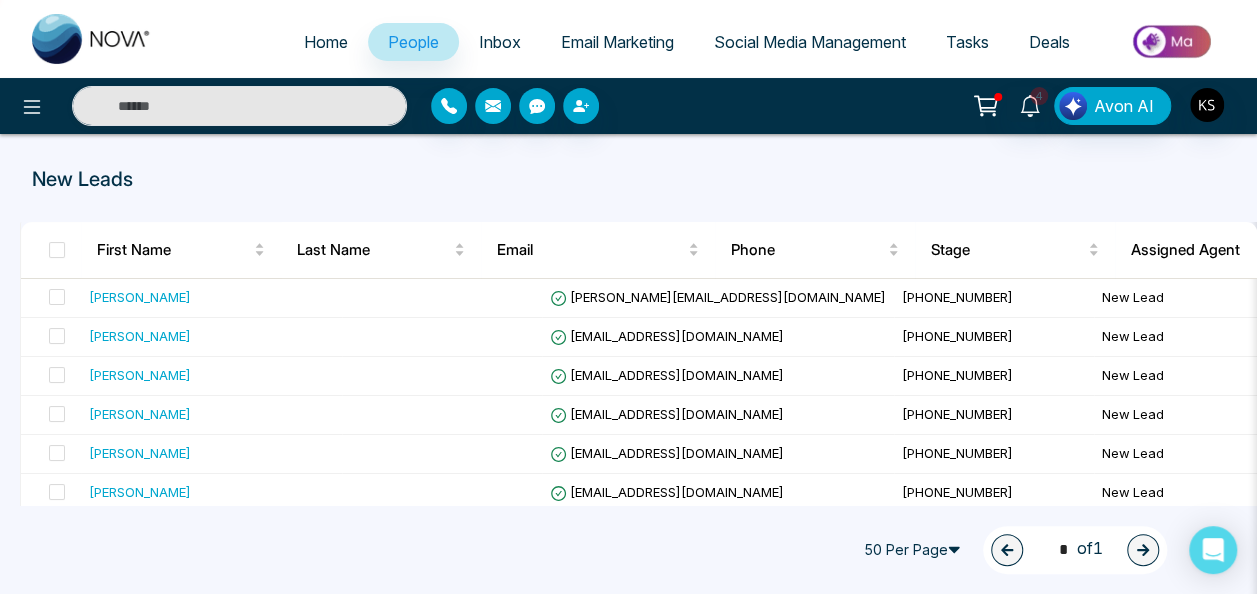 click on "Home" at bounding box center (326, 42) 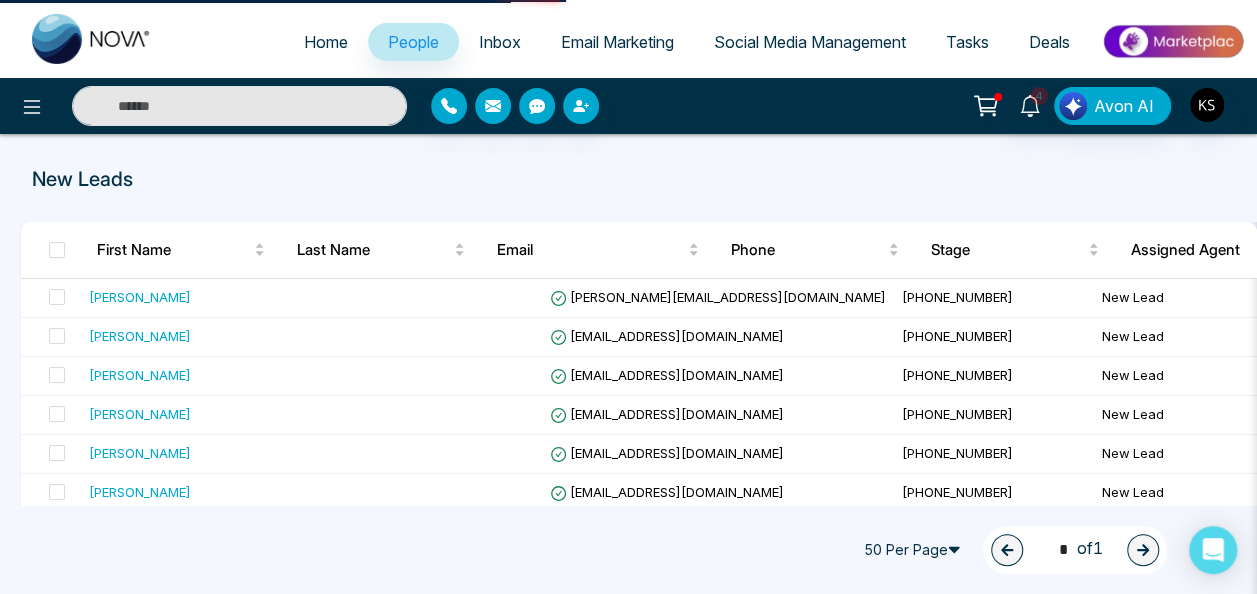 select on "*" 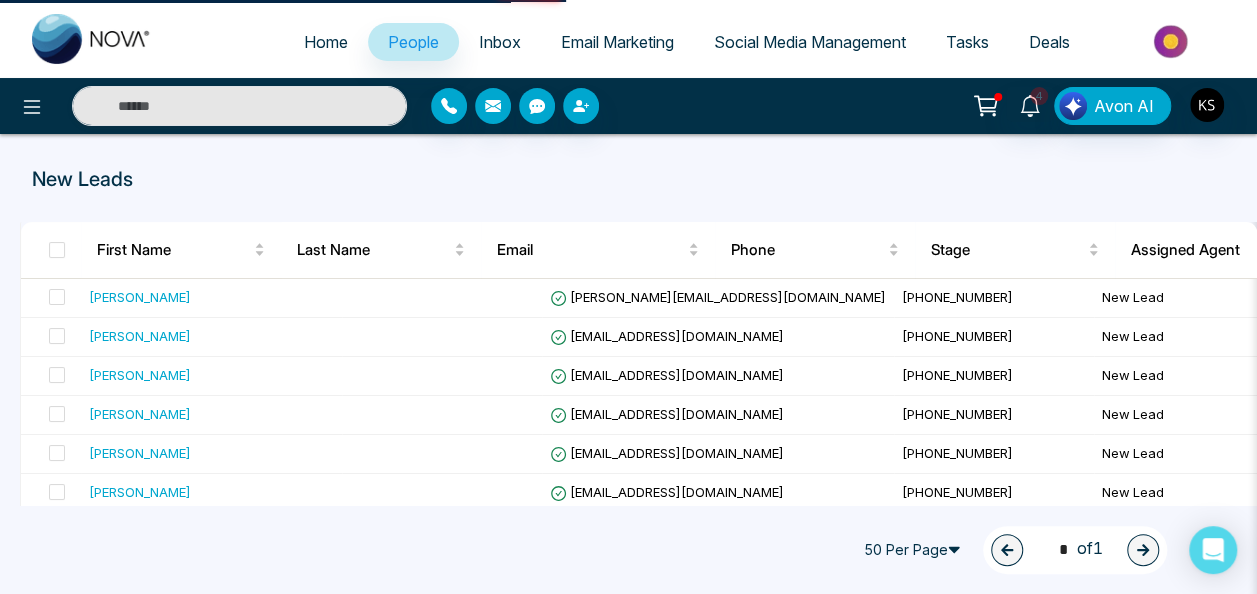 select on "*" 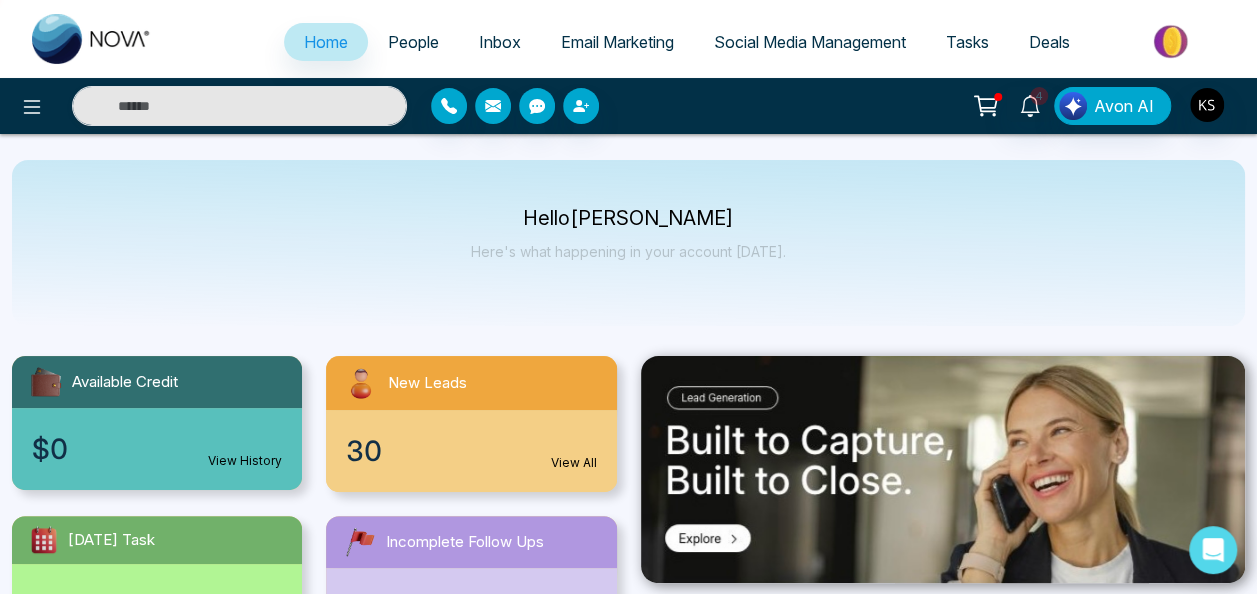 click on "New Leads" at bounding box center (471, 383) 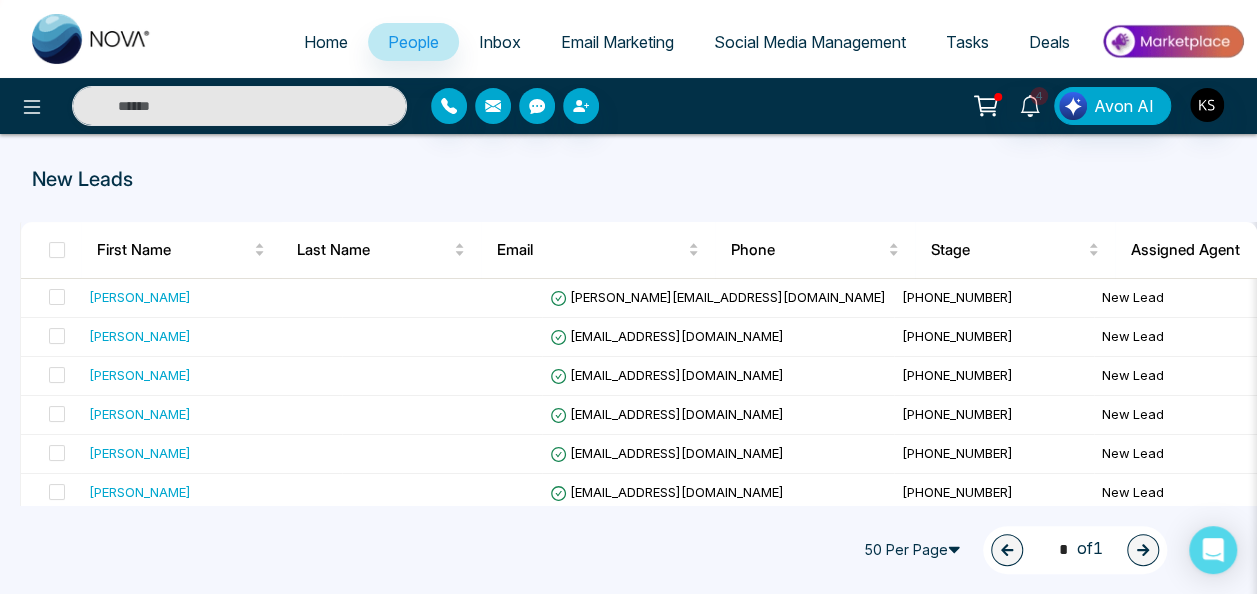 scroll, scrollTop: 329, scrollLeft: 0, axis: vertical 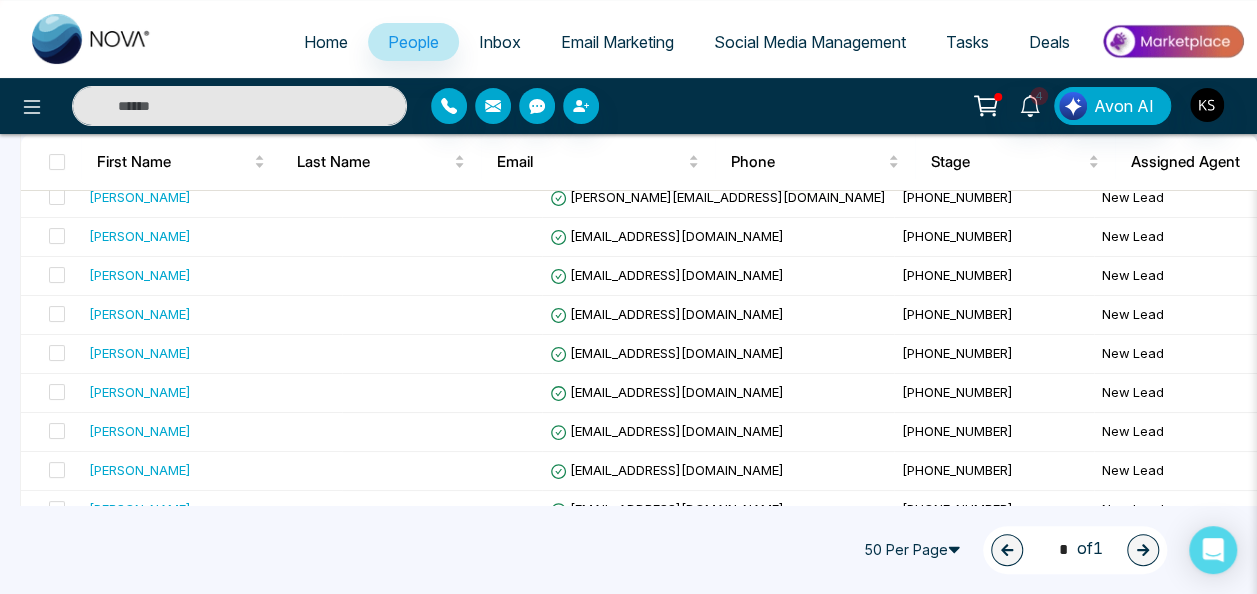 click at bounding box center (239, 106) 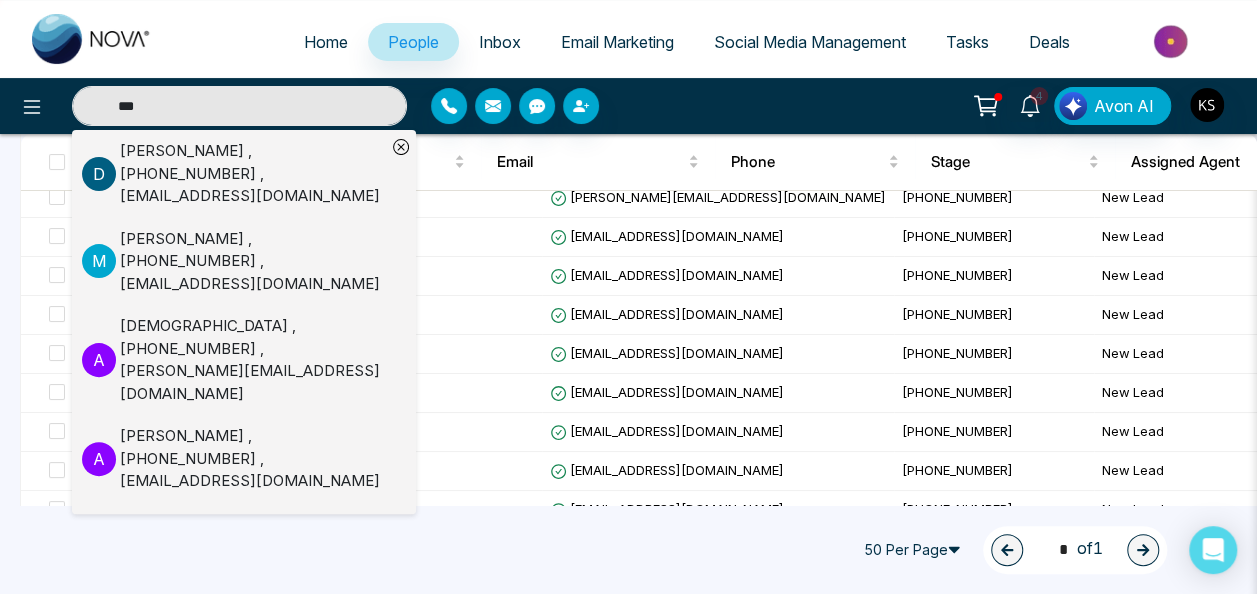 type on "***" 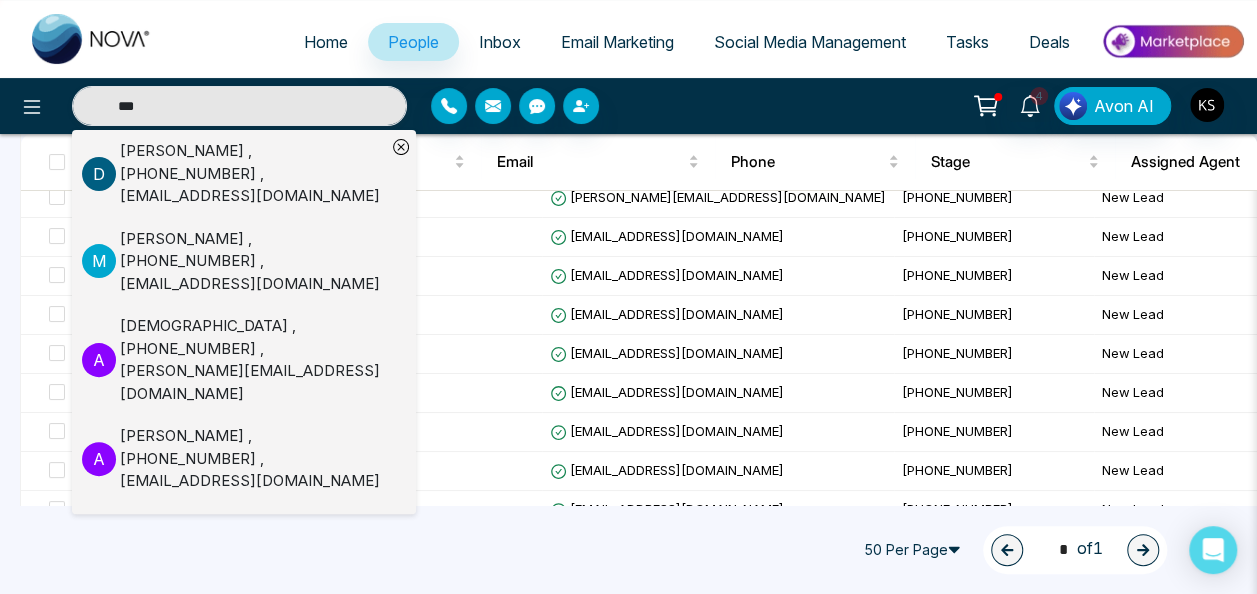 click on "[PERSON_NAME]     , [PHONE_NUMBER]   , [EMAIL_ADDRESS][DOMAIN_NAME]" at bounding box center (253, 262) 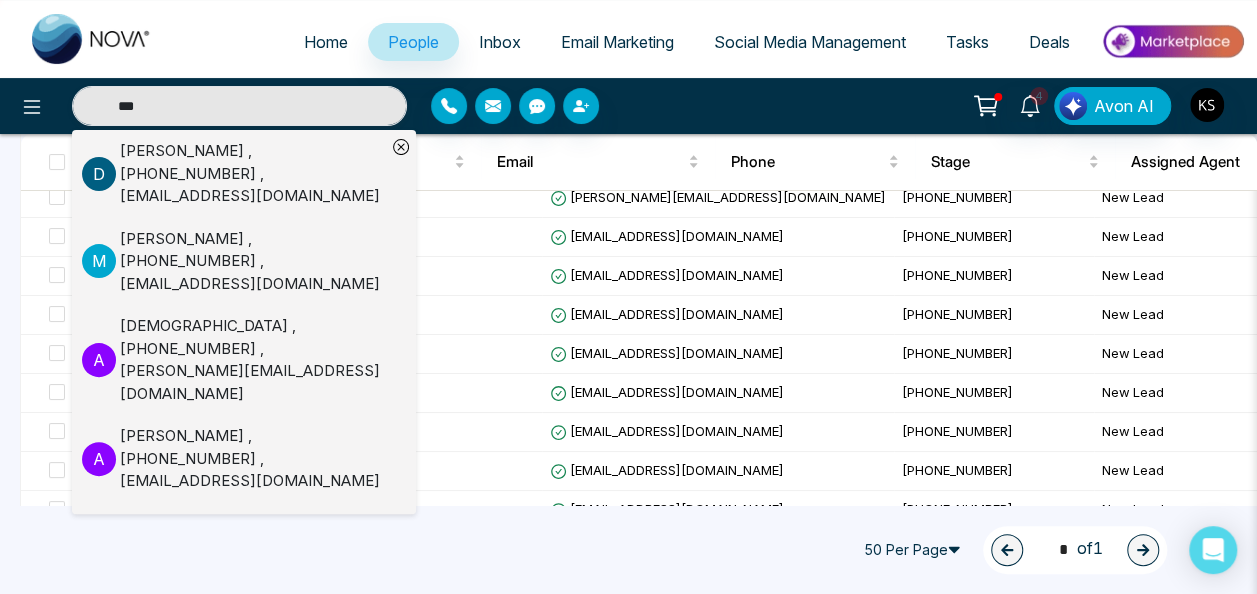 type 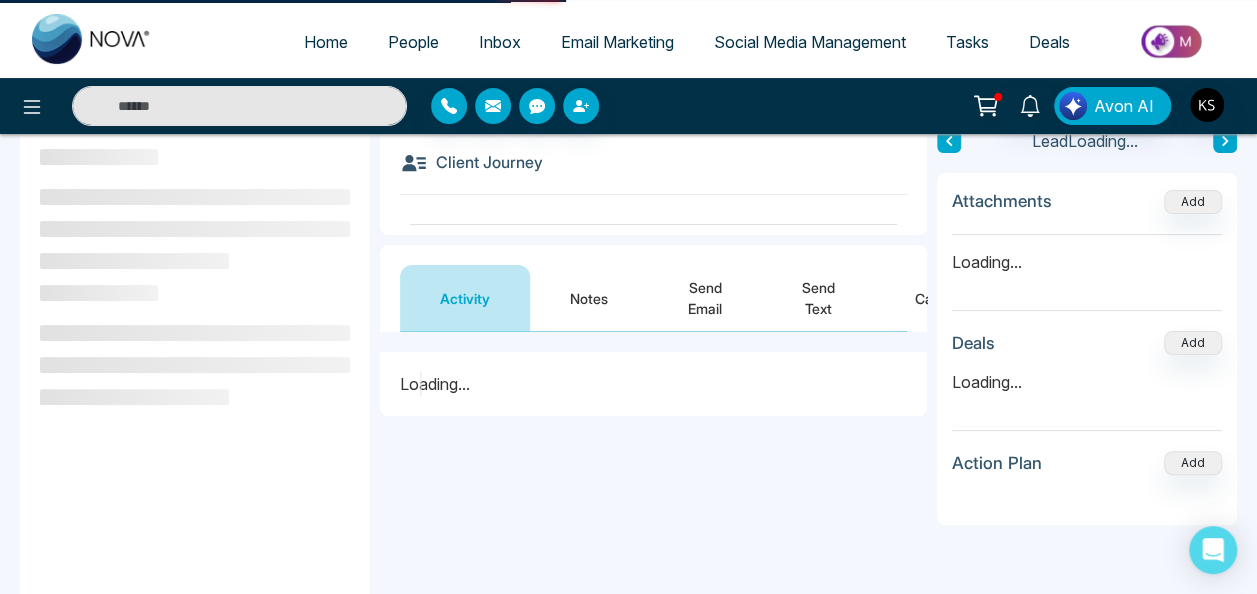 scroll, scrollTop: 0, scrollLeft: 0, axis: both 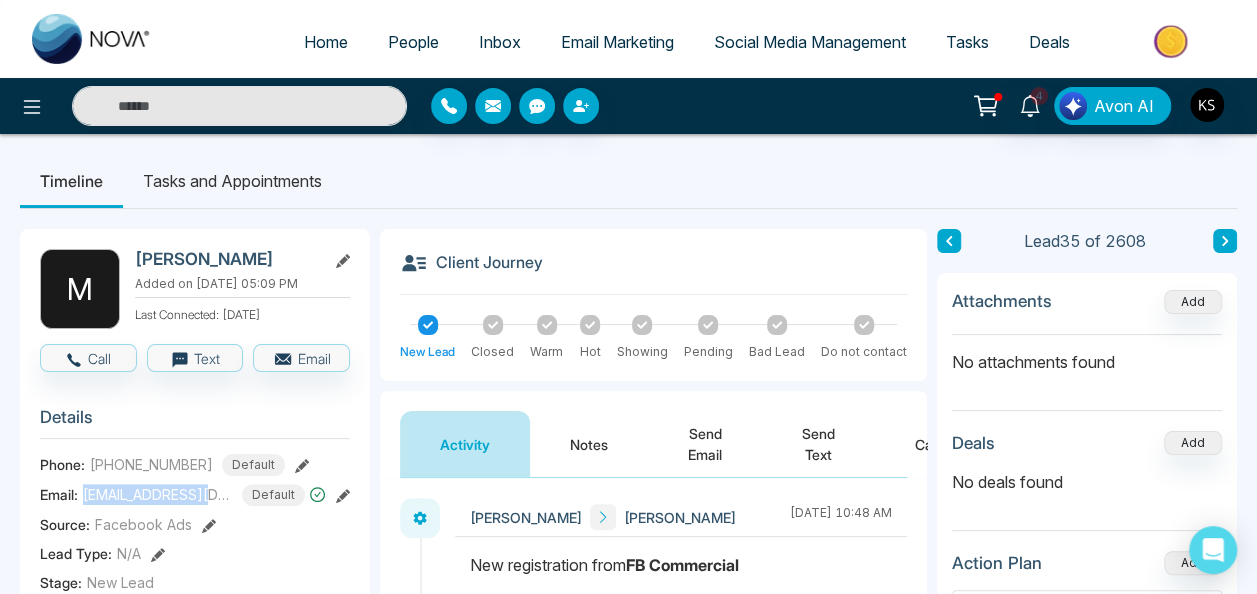 drag, startPoint x: 216, startPoint y: 494, endPoint x: 82, endPoint y: 484, distance: 134.37262 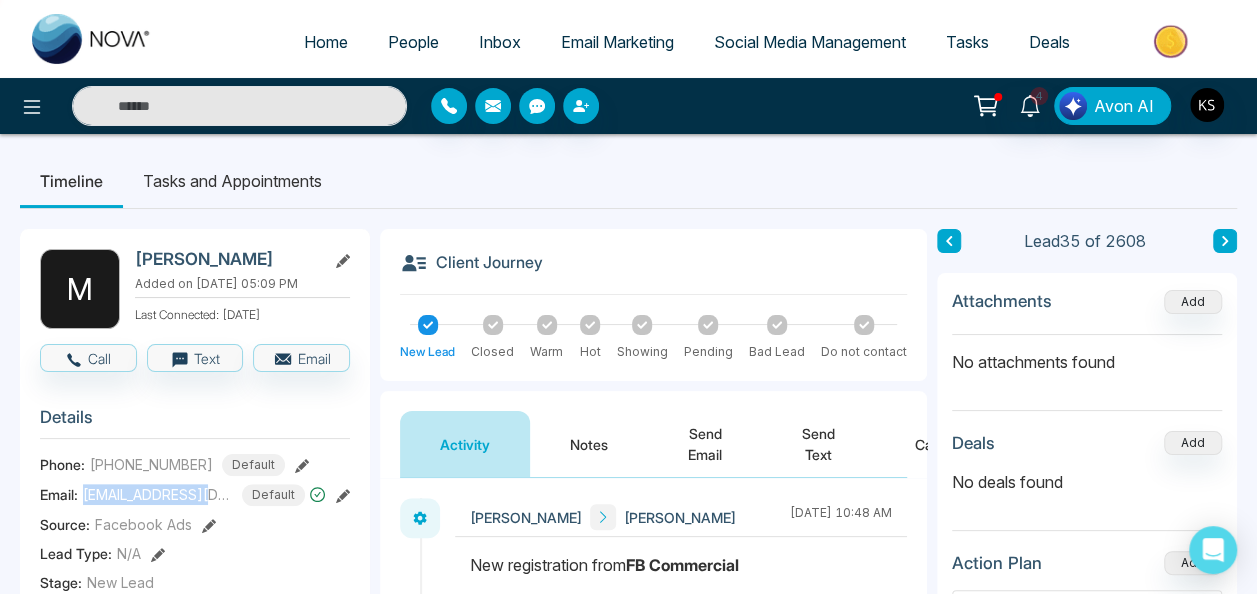 click on "Email: [EMAIL_ADDRESS][DOMAIN_NAME] Default" at bounding box center (195, 495) 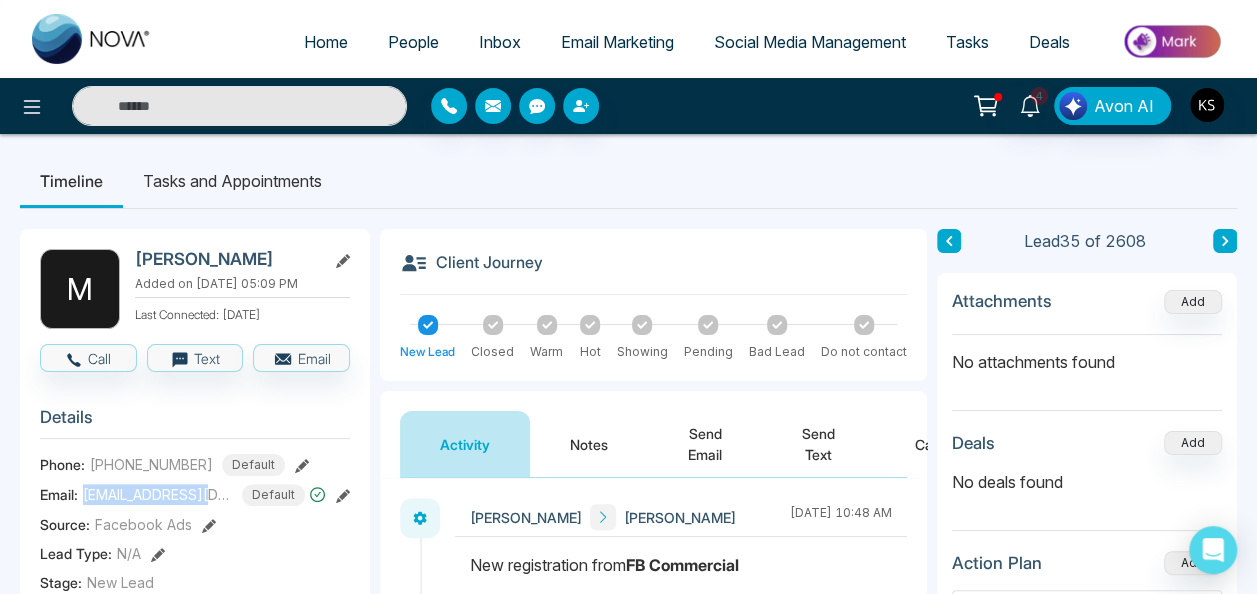 copy on "[EMAIL_ADDRESS][DOMAIN_NAME]" 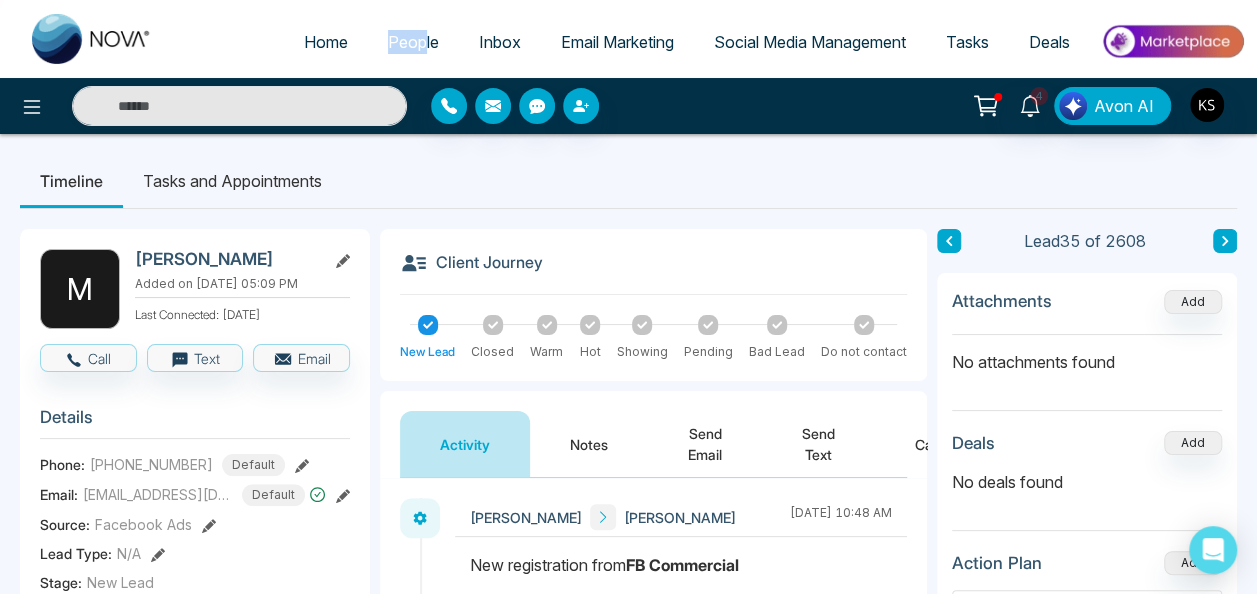 drag, startPoint x: 346, startPoint y: 62, endPoint x: 410, endPoint y: 27, distance: 72.94518 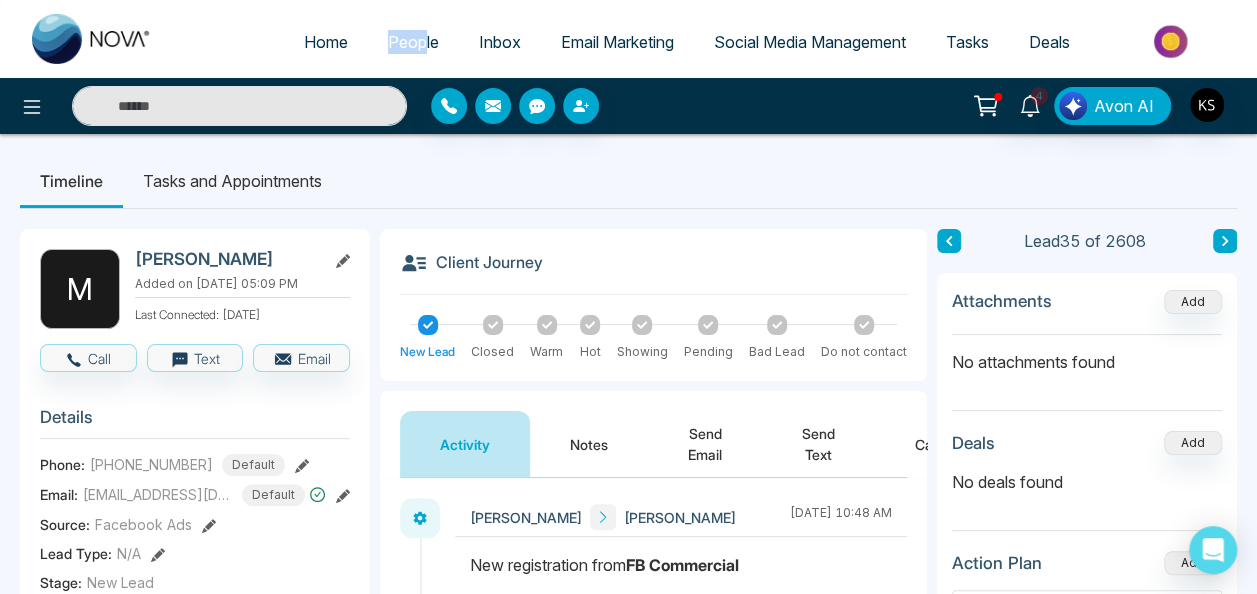 click on "Home People Inbox Email Marketing Social Media Management Tasks Deals" at bounding box center (708, 43) 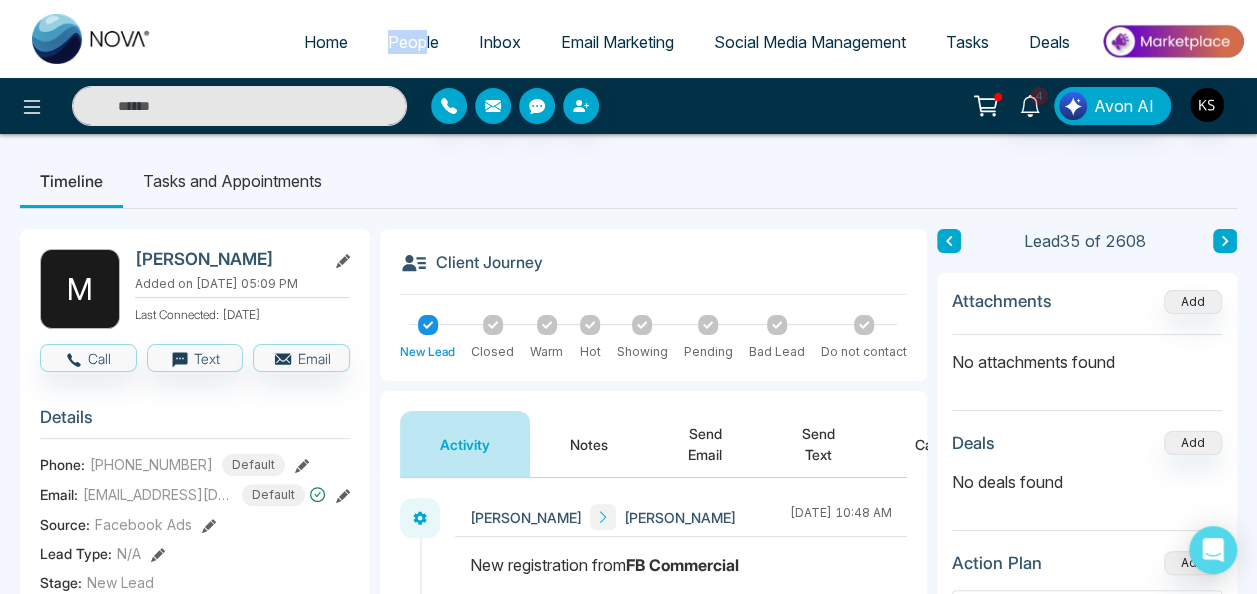 click on "People" at bounding box center (413, 42) 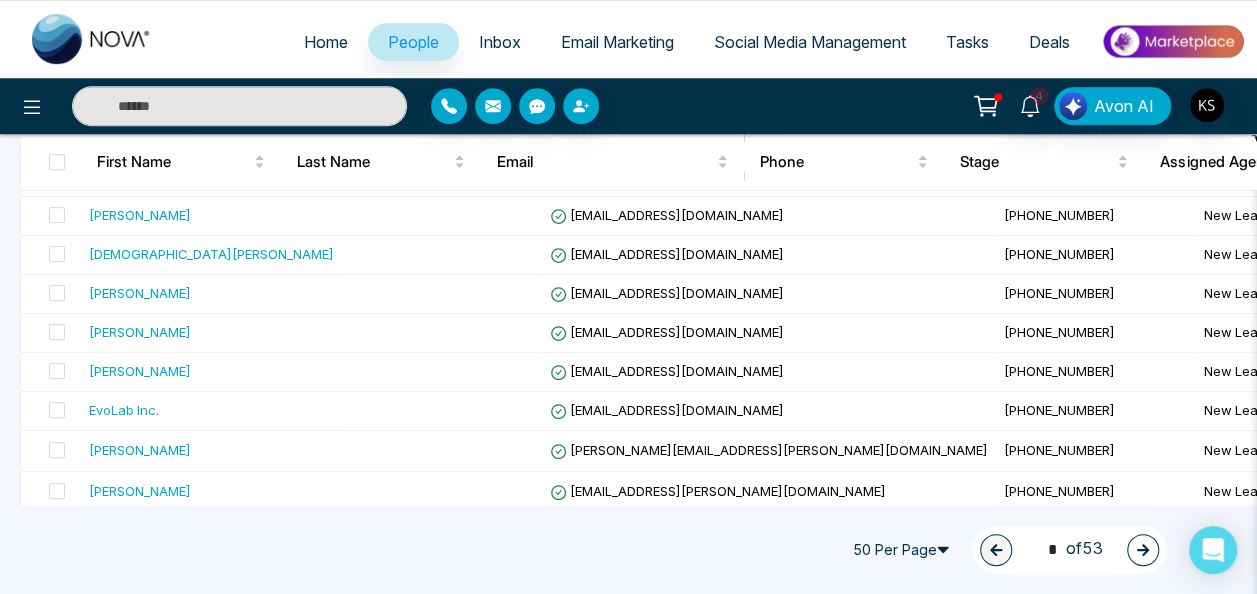 scroll, scrollTop: 931, scrollLeft: 0, axis: vertical 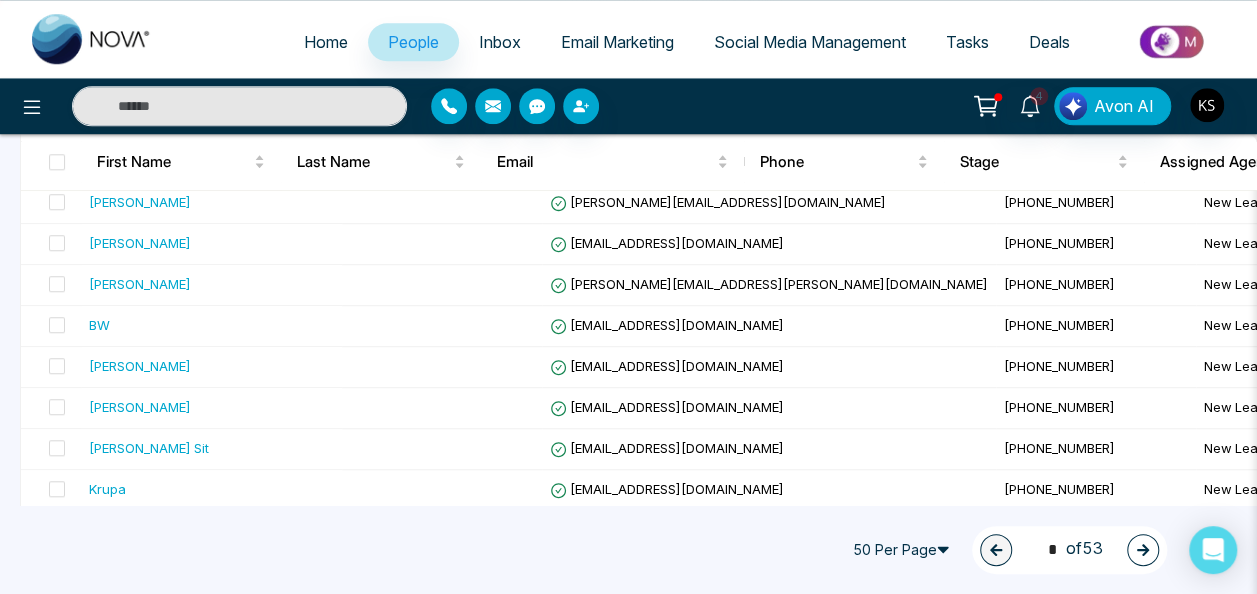 click at bounding box center (1143, 550) 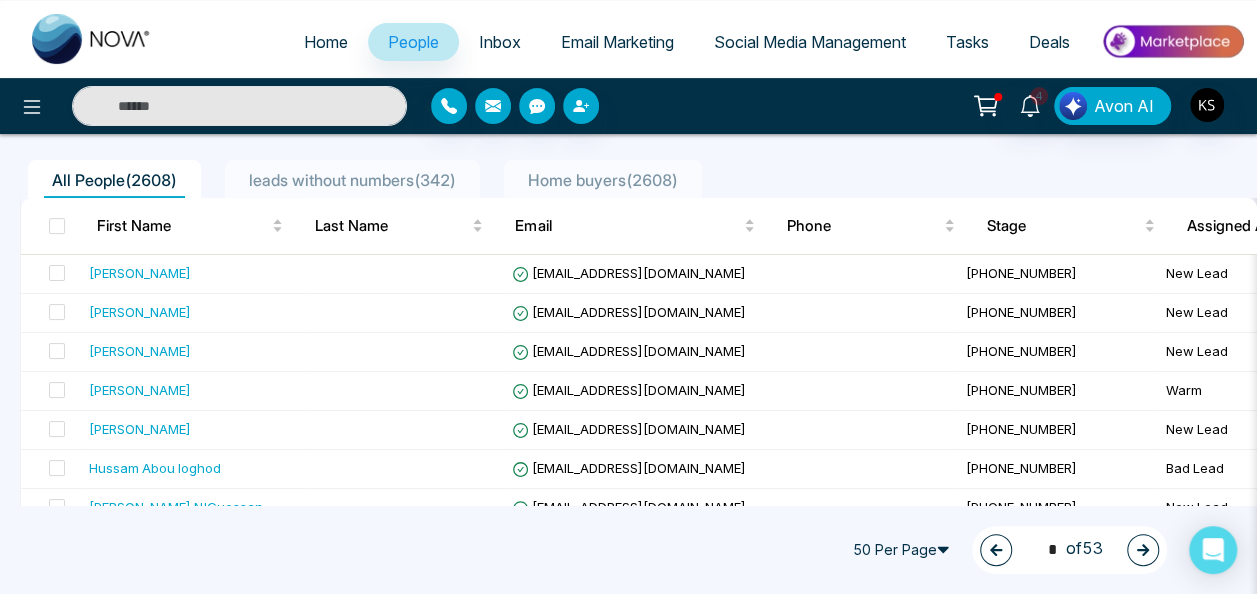 scroll, scrollTop: 306, scrollLeft: 0, axis: vertical 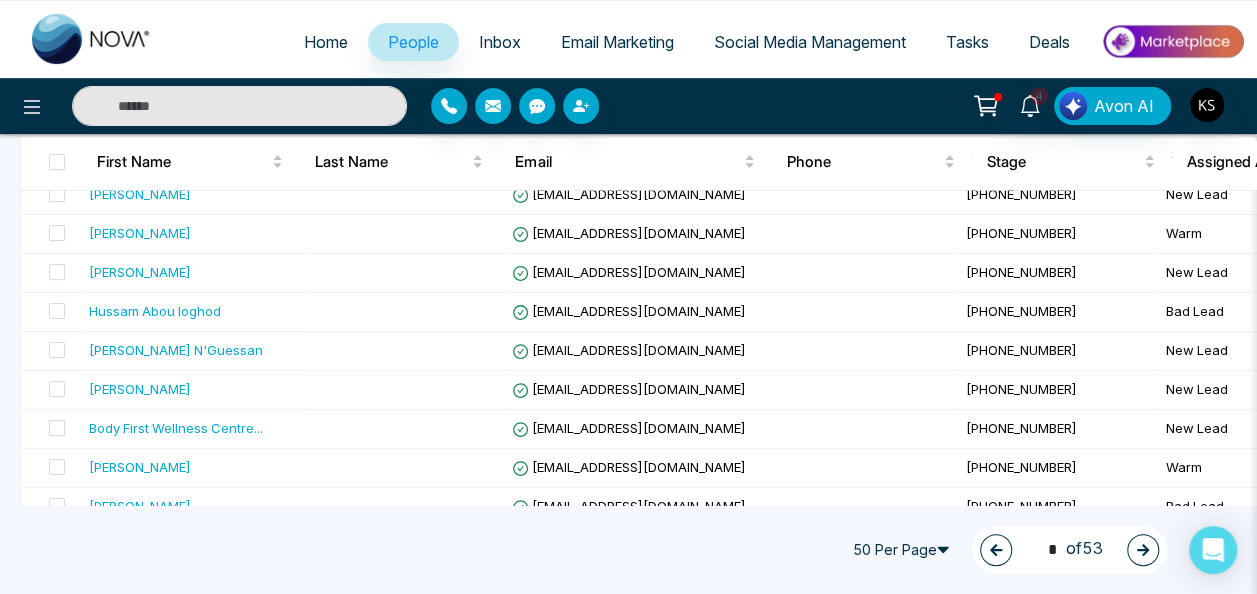 click at bounding box center [996, 550] 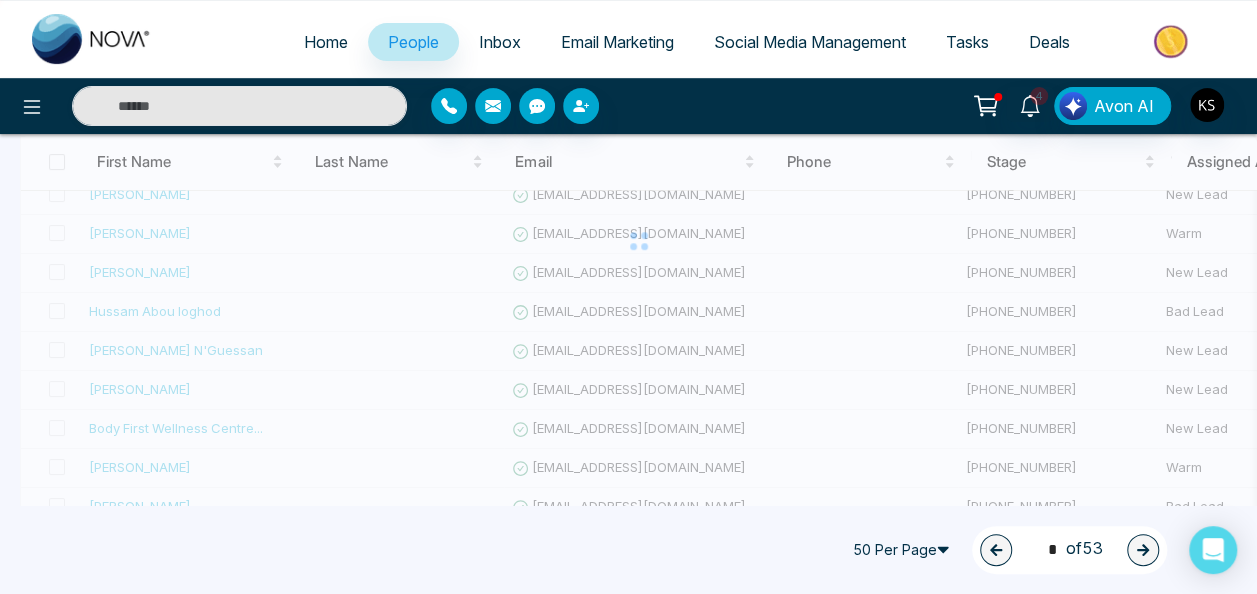 type on "*" 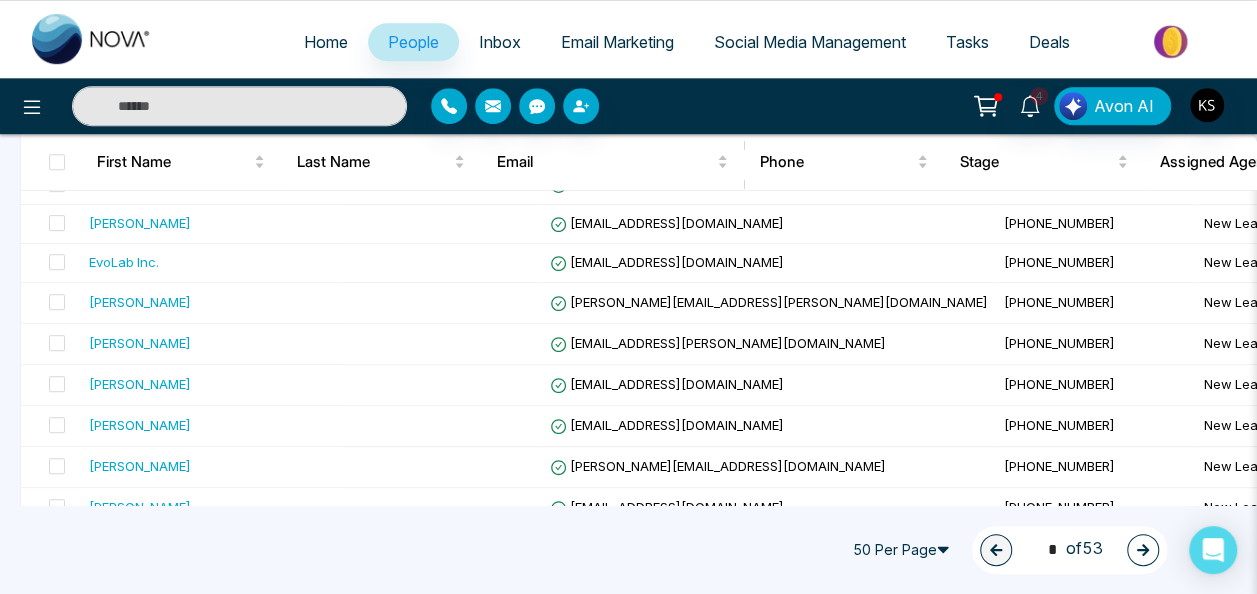 scroll, scrollTop: 680, scrollLeft: 0, axis: vertical 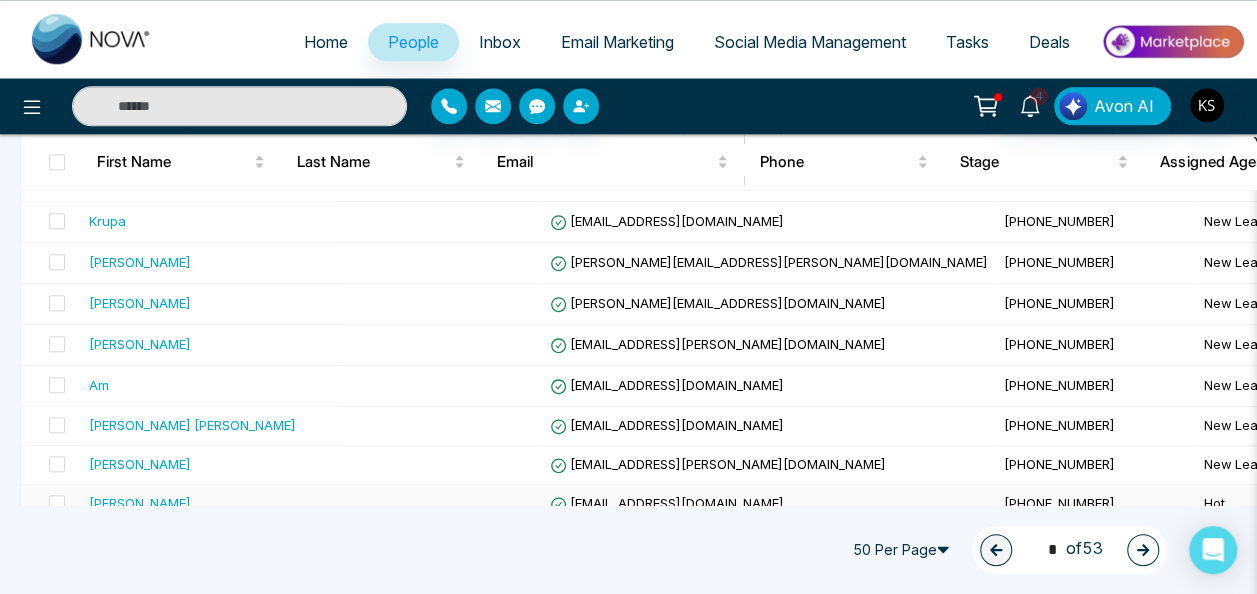 click at bounding box center (442, 504) 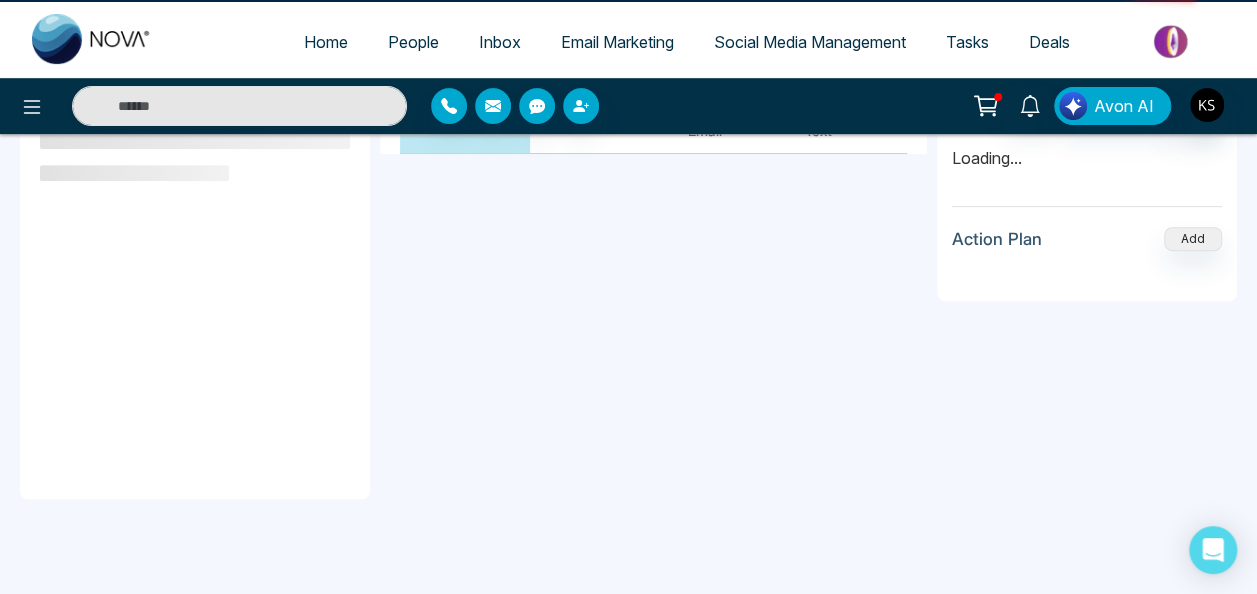 scroll, scrollTop: 0, scrollLeft: 0, axis: both 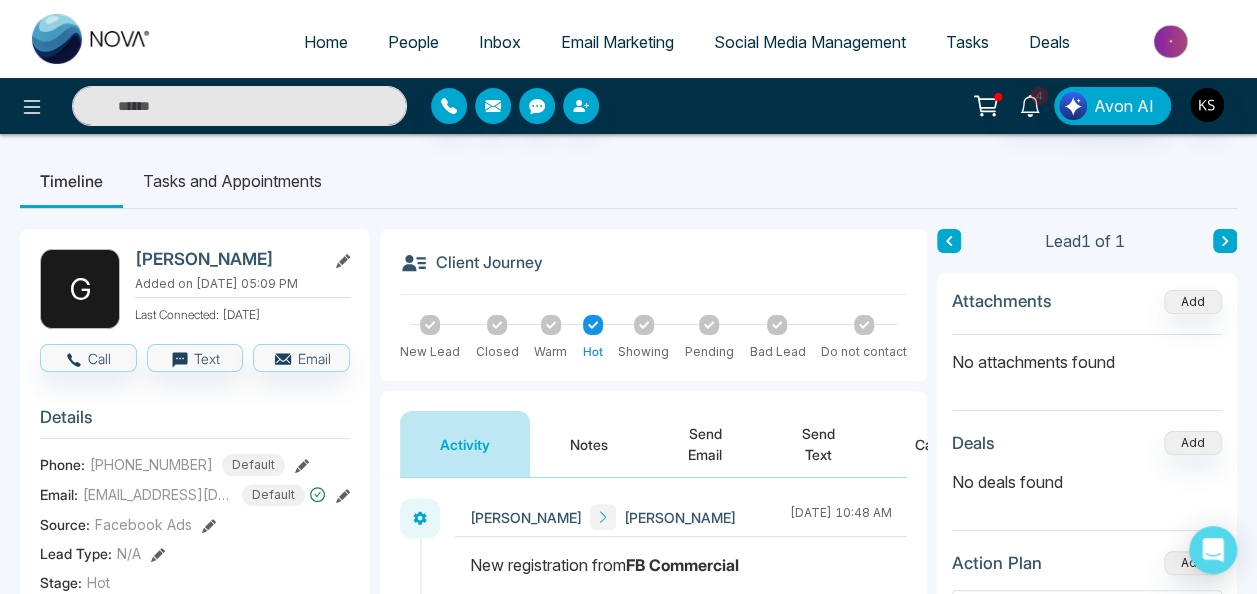 click on "Notes" at bounding box center (589, 444) 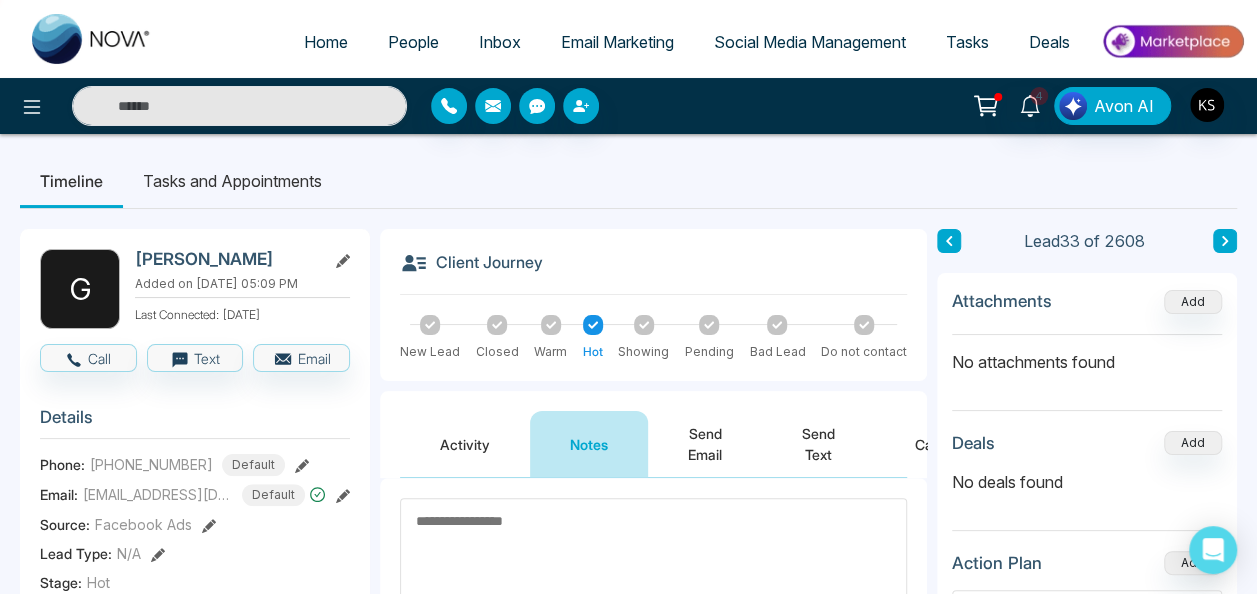 click on "Activity" at bounding box center (465, 444) 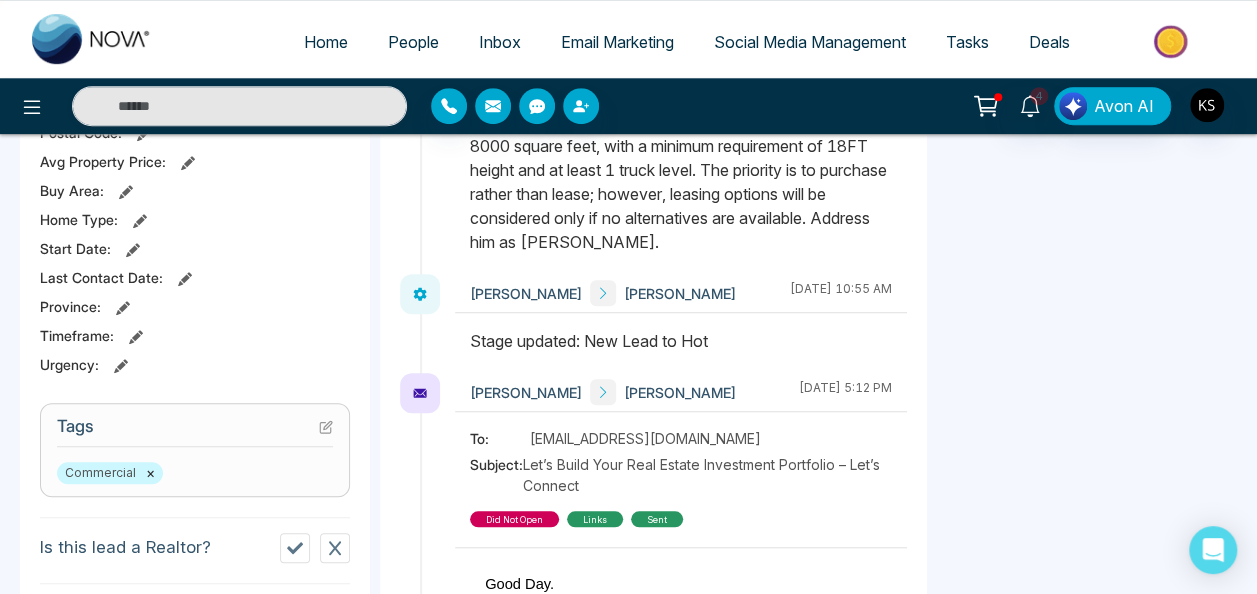 scroll, scrollTop: 0, scrollLeft: 0, axis: both 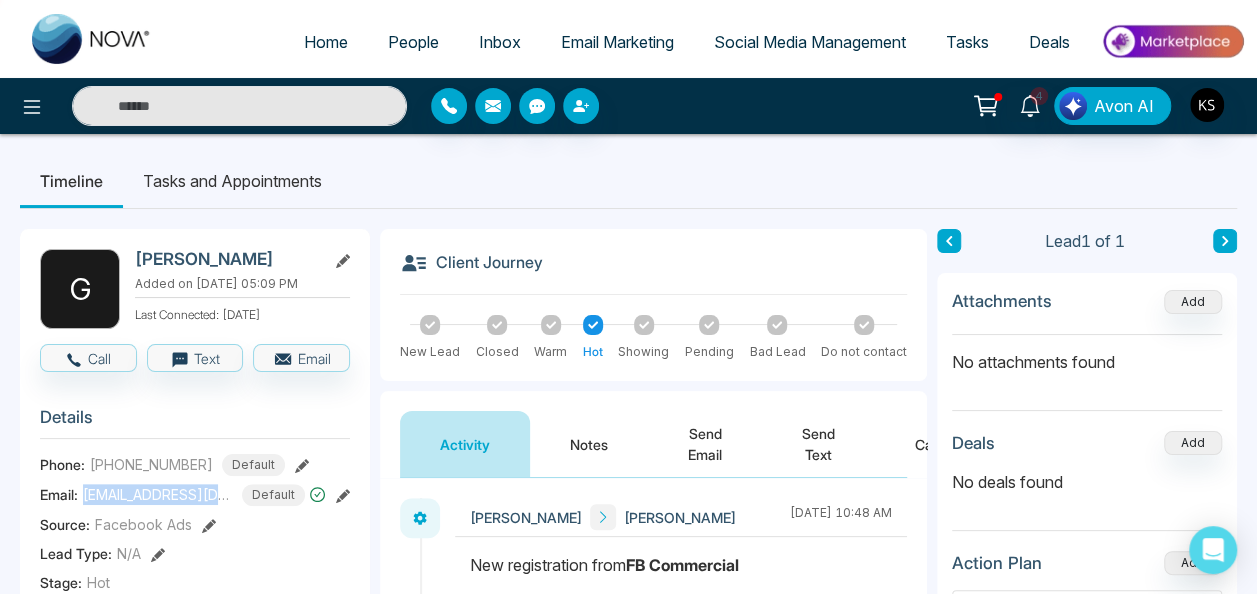 drag, startPoint x: 237, startPoint y: 494, endPoint x: 80, endPoint y: 479, distance: 157.71494 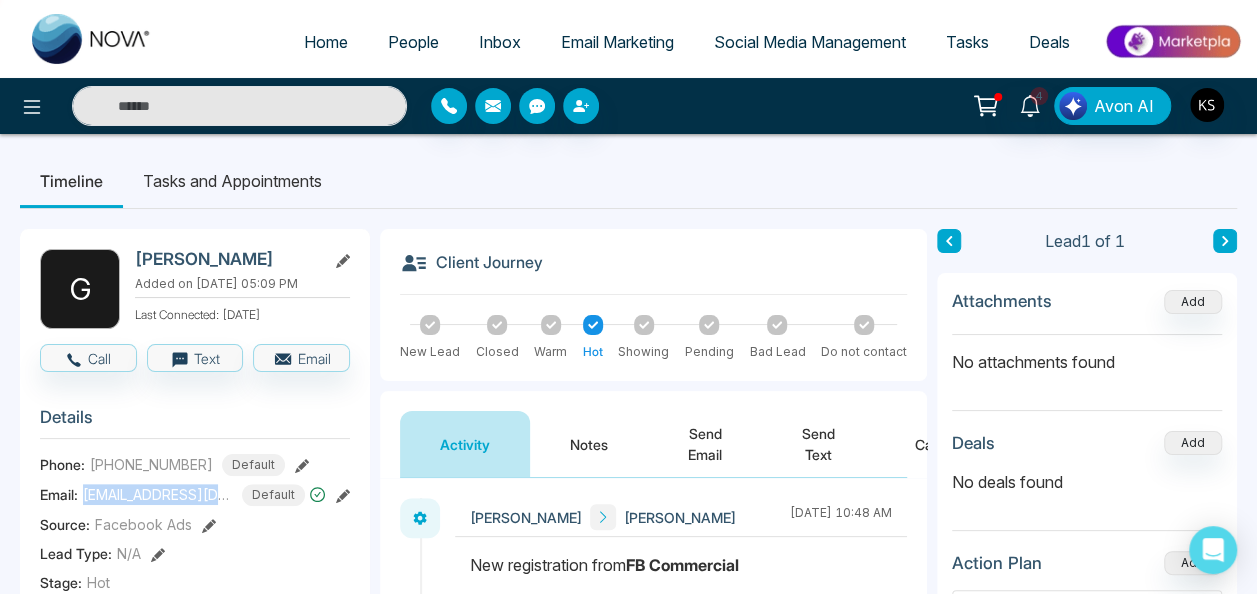 click on "Details Phone: [PHONE_NUMBER] Default Email: [EMAIL_ADDRESS][DOMAIN_NAME] Default Source: Facebook Ads Lead Type: N/A Stage: Hot Add Address Agent: [PERSON_NAME] City : Postal Code : Avg Property Price : Buy Area : Home Type : Start Date : Last Contact Date : Province : Timeframe : Urgency :" at bounding box center (195, 670) 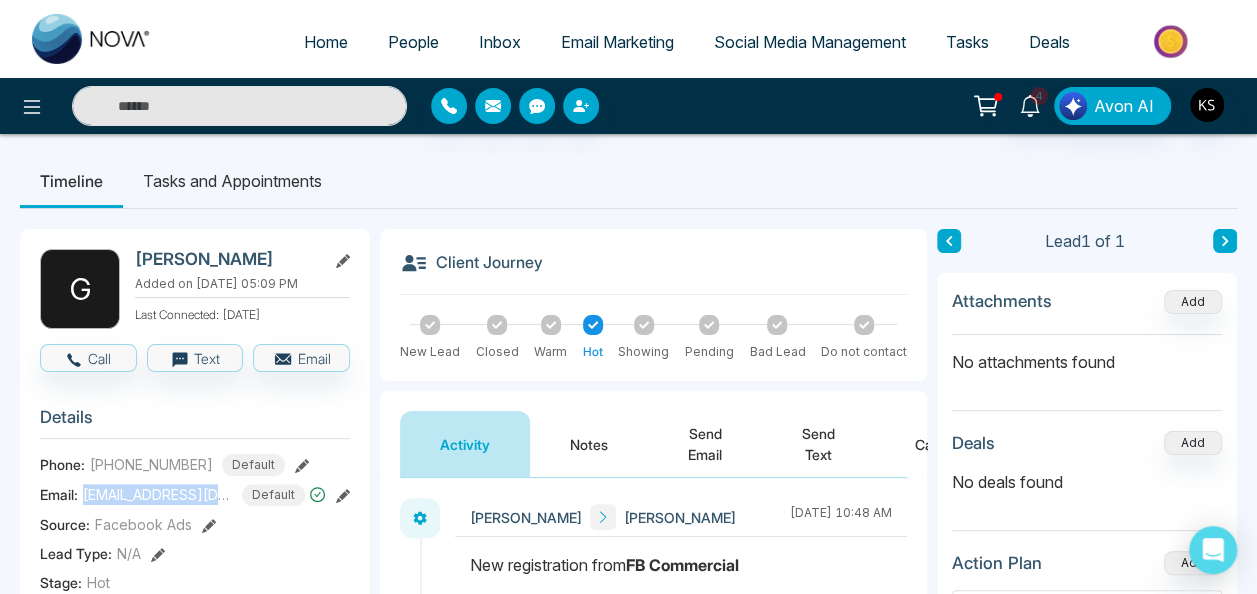 copy on "[EMAIL_ADDRESS][DOMAIN_NAME]" 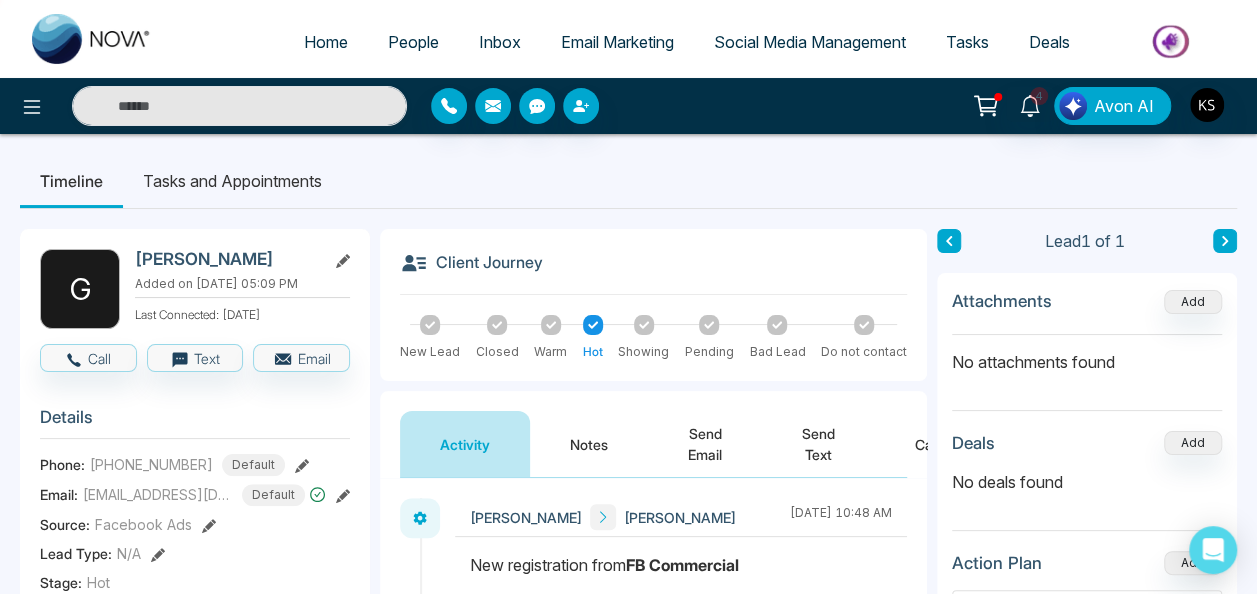 click on "[PERSON_NAME]" at bounding box center [226, 259] 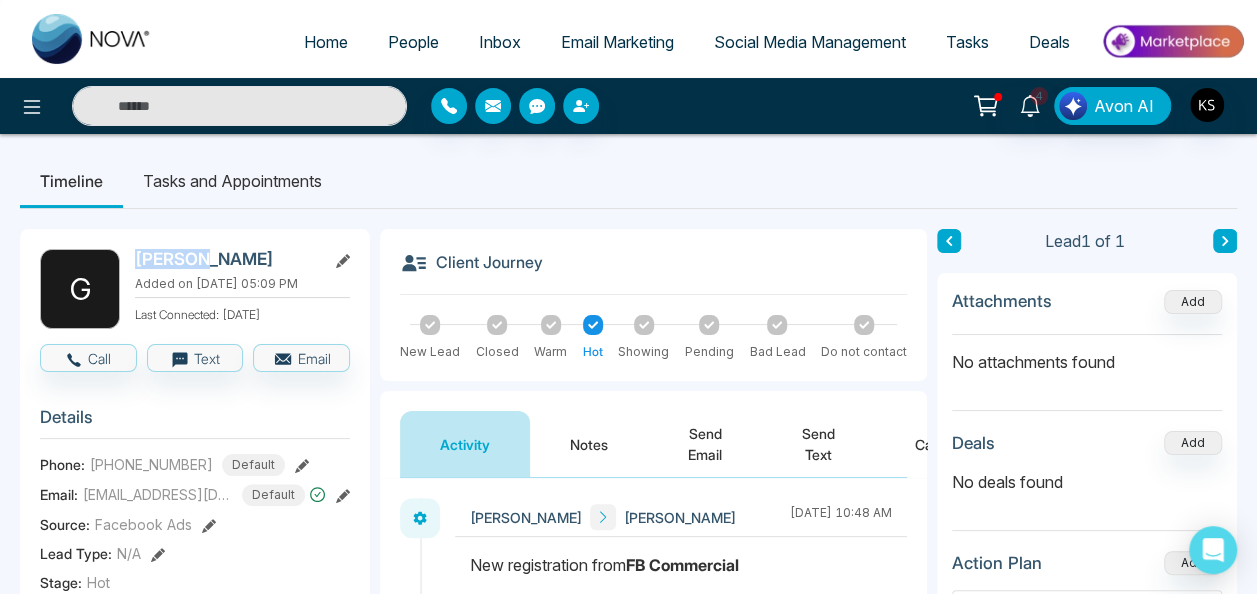 drag, startPoint x: 194, startPoint y: 263, endPoint x: 128, endPoint y: 259, distance: 66.1211 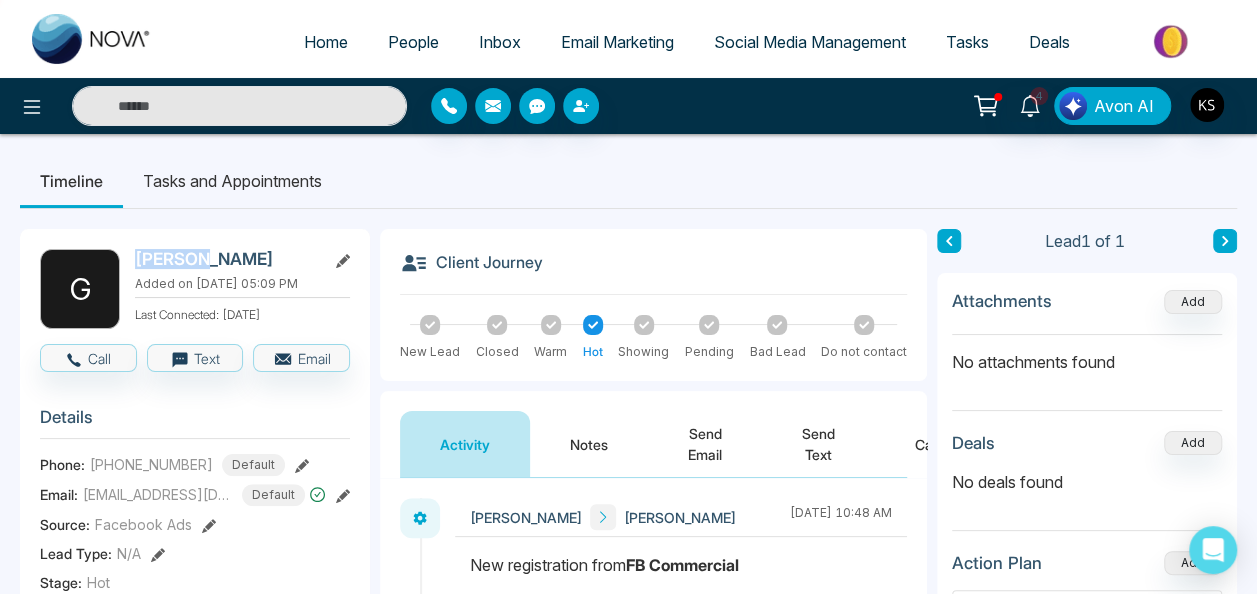 click on "G Galvino Kar  Added on   [DATE] 05:09 PM Last Connected:   [DATE]" at bounding box center (195, 289) 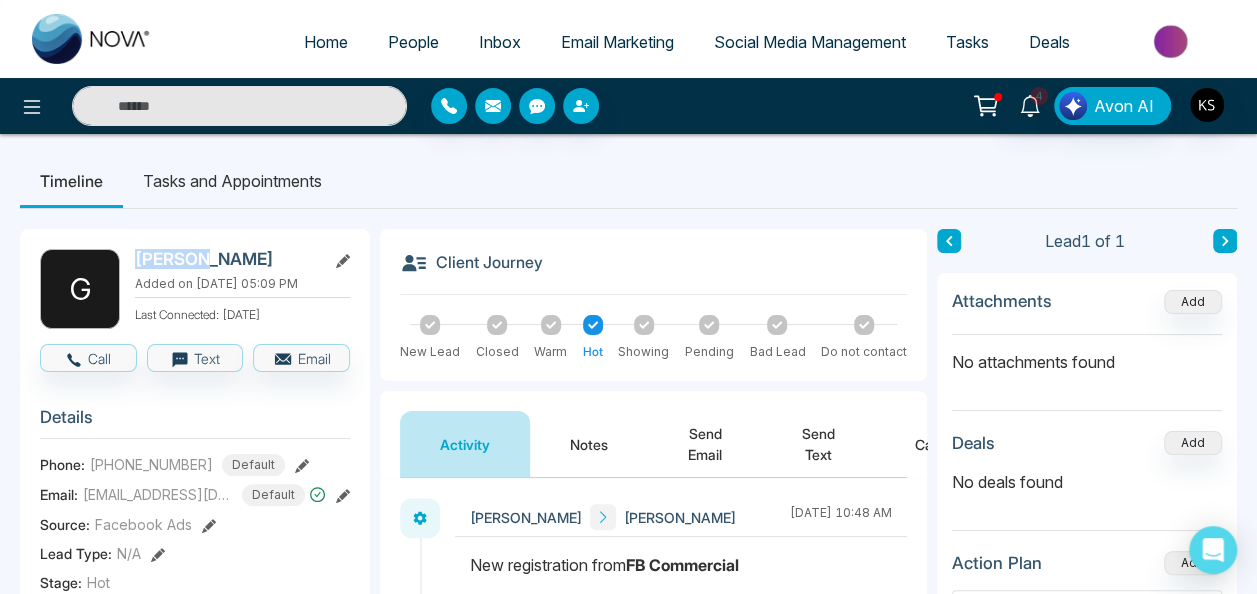 copy on "Galvino" 